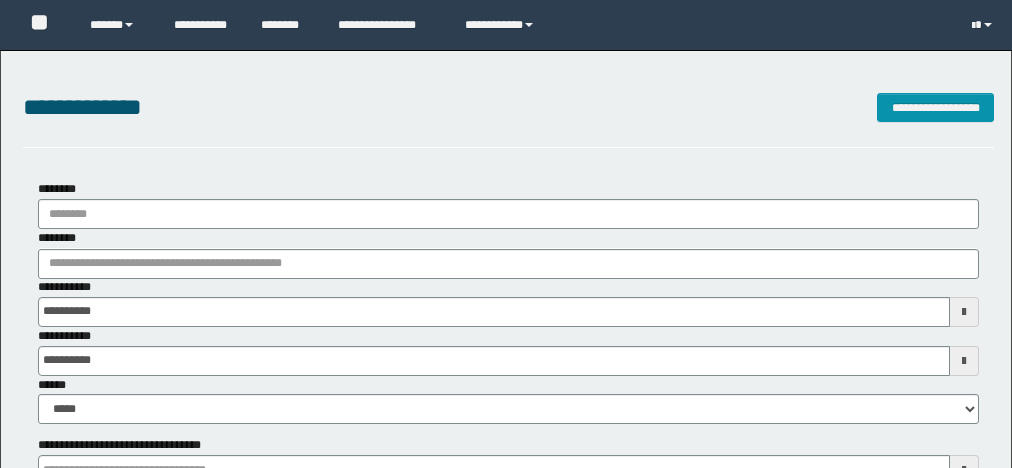 scroll, scrollTop: 0, scrollLeft: 0, axis: both 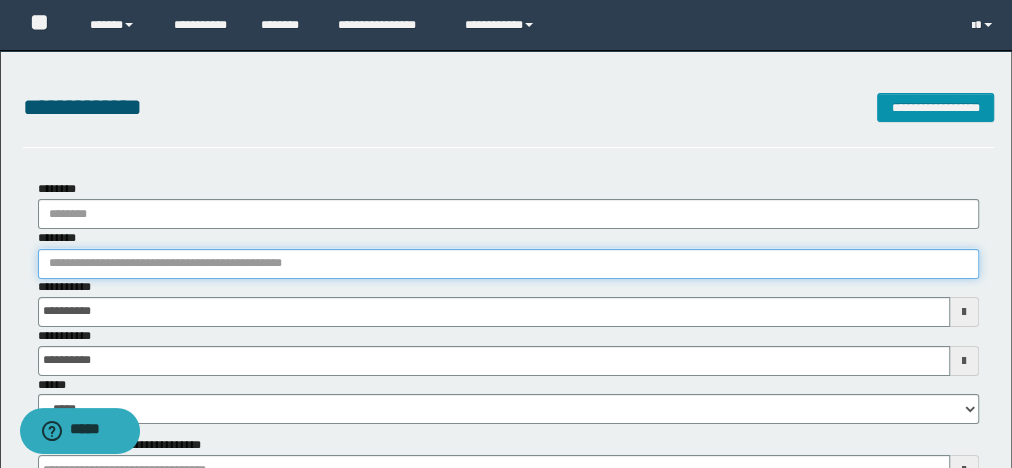click on "********" at bounding box center [508, 264] 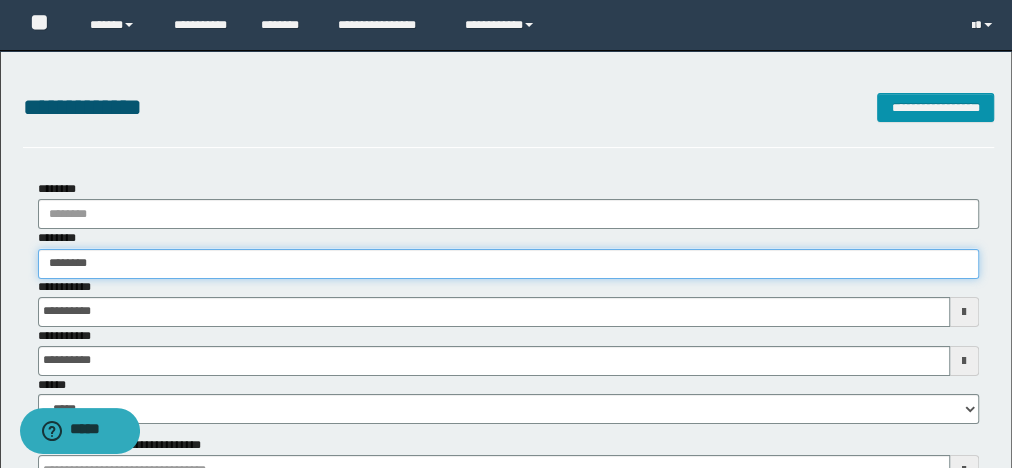 type on "********" 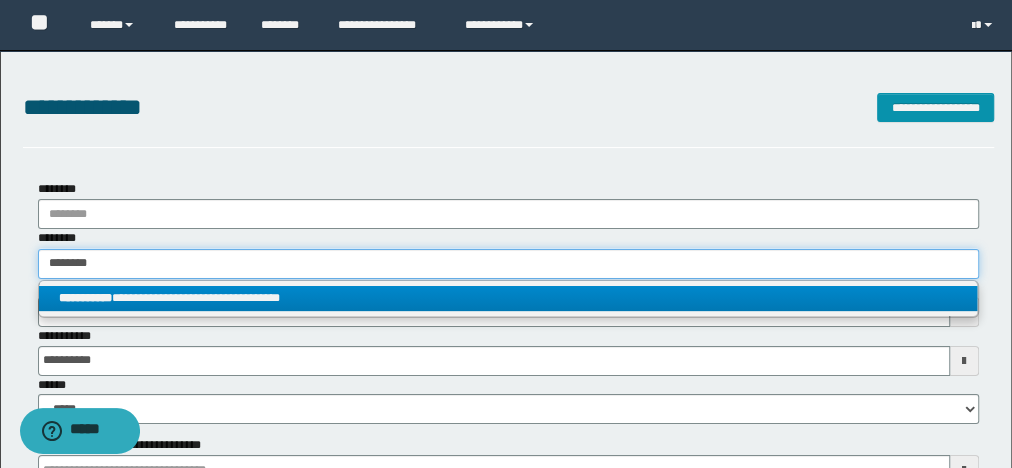 type on "********" 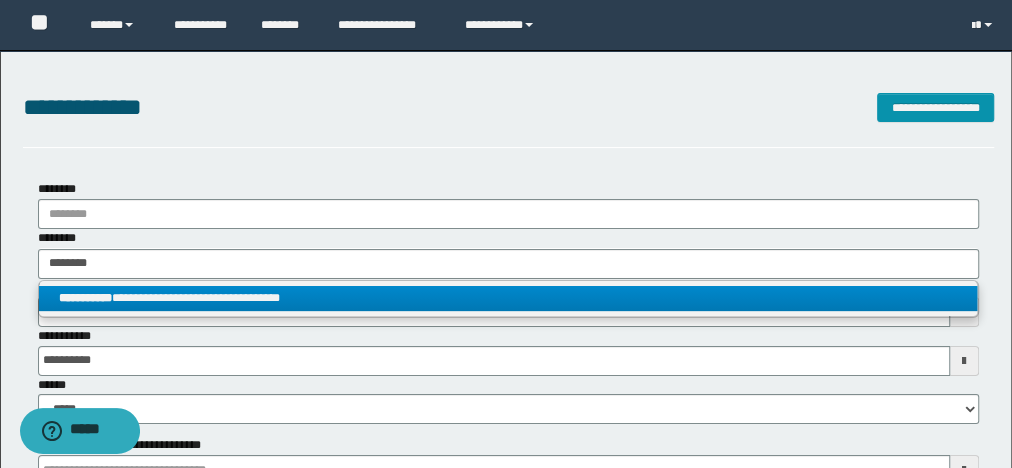 click on "**********" at bounding box center (508, 298) 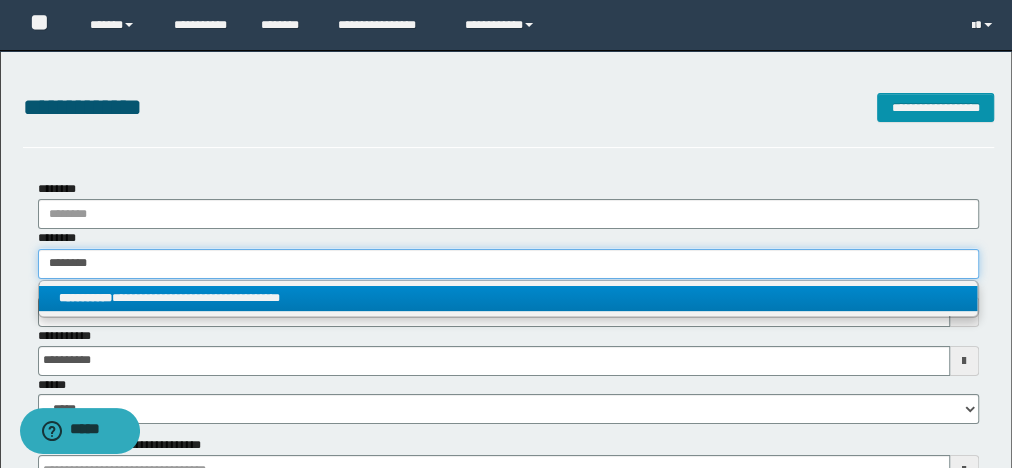 type 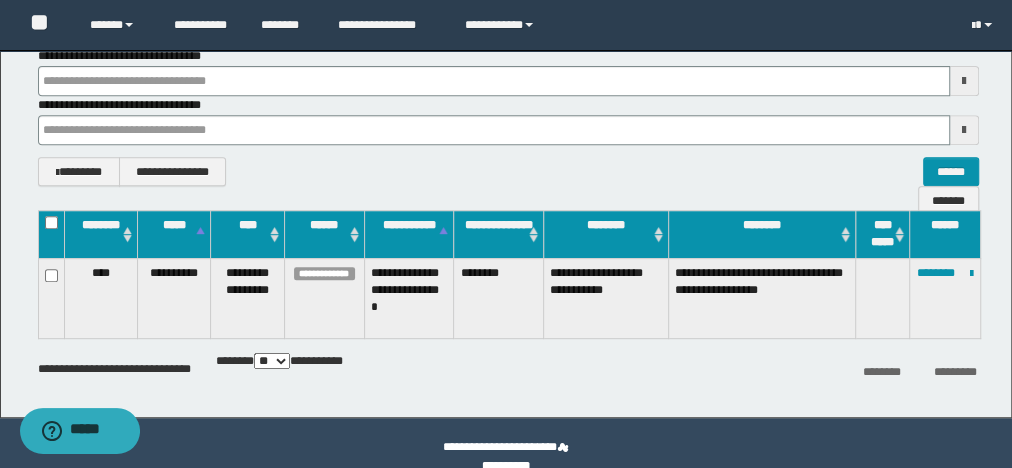 scroll, scrollTop: 381, scrollLeft: 0, axis: vertical 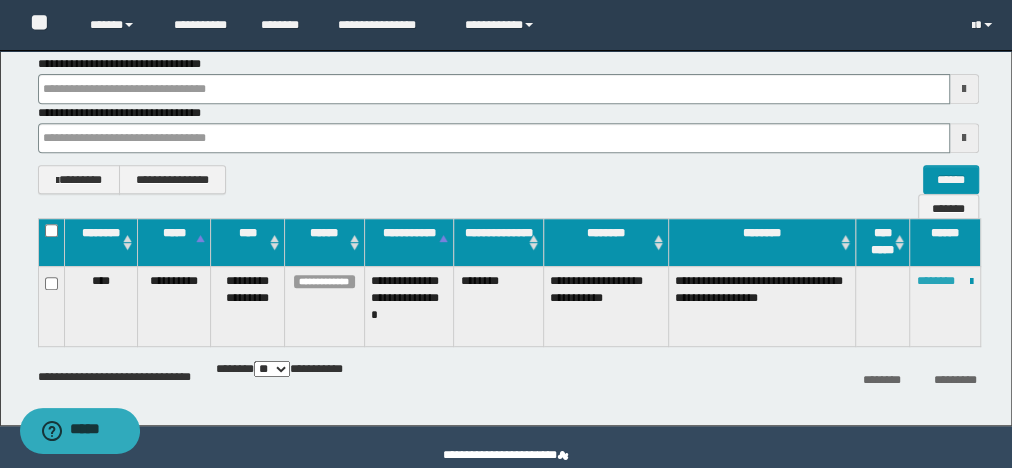 click on "********" at bounding box center (936, 281) 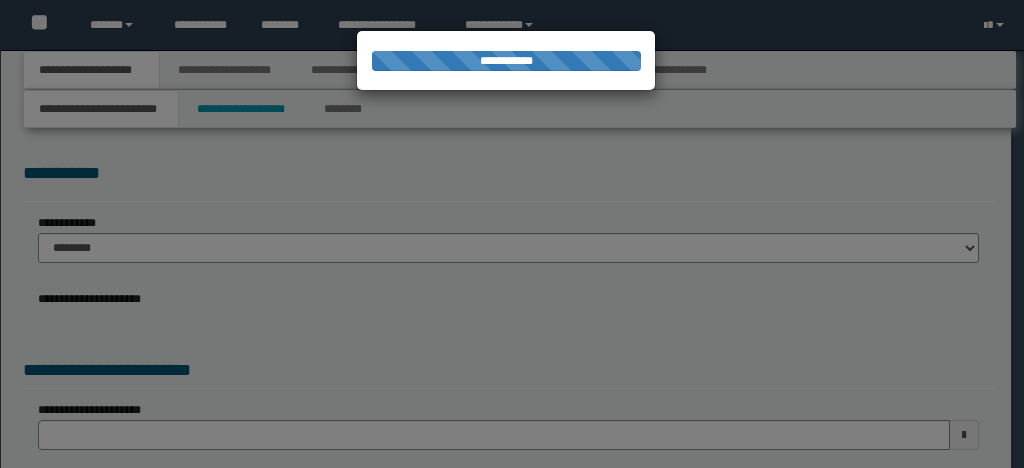 scroll, scrollTop: 0, scrollLeft: 0, axis: both 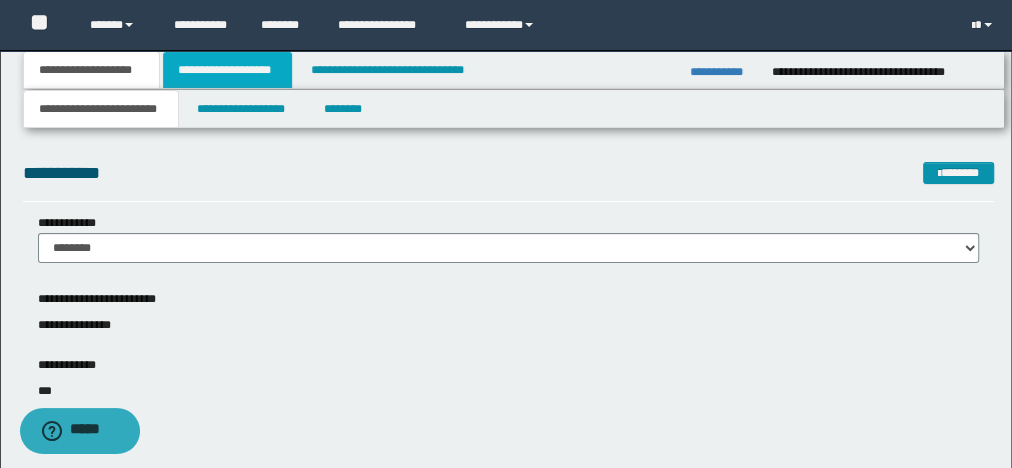 click on "**********" at bounding box center [227, 70] 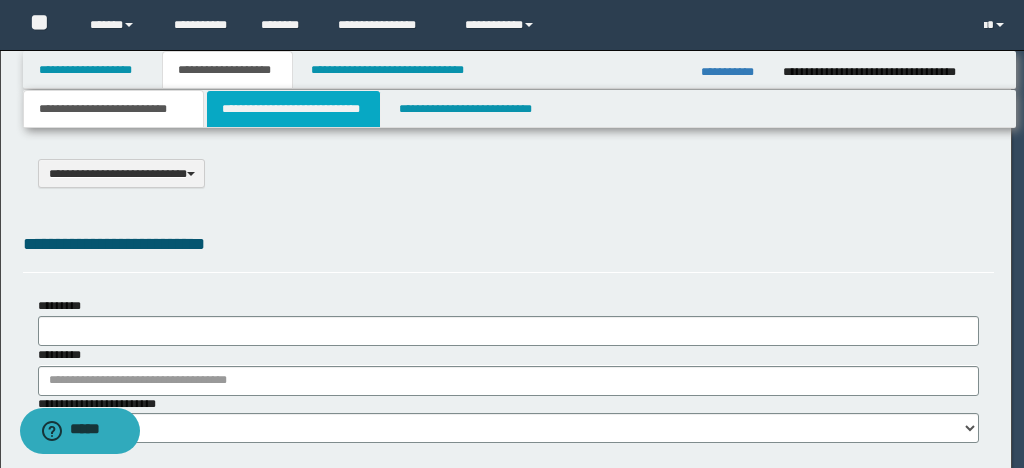 scroll, scrollTop: 0, scrollLeft: 0, axis: both 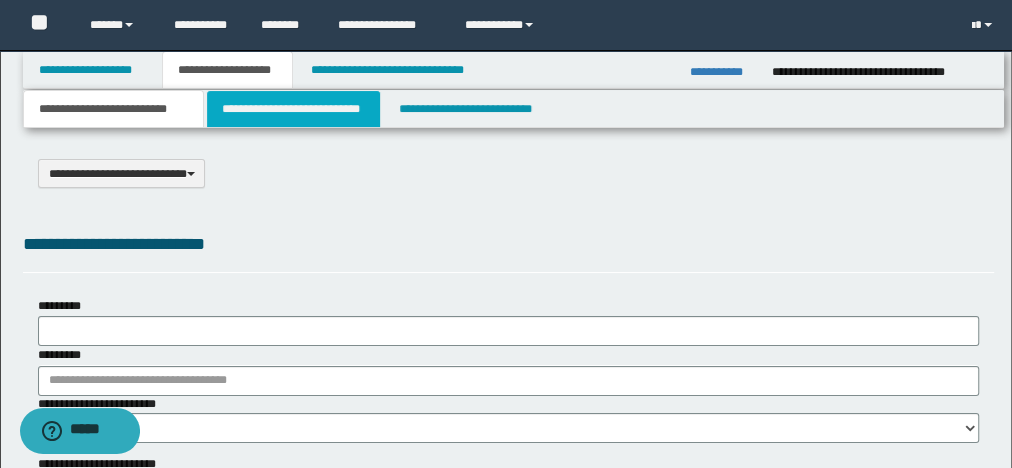 click on "**********" at bounding box center [293, 109] 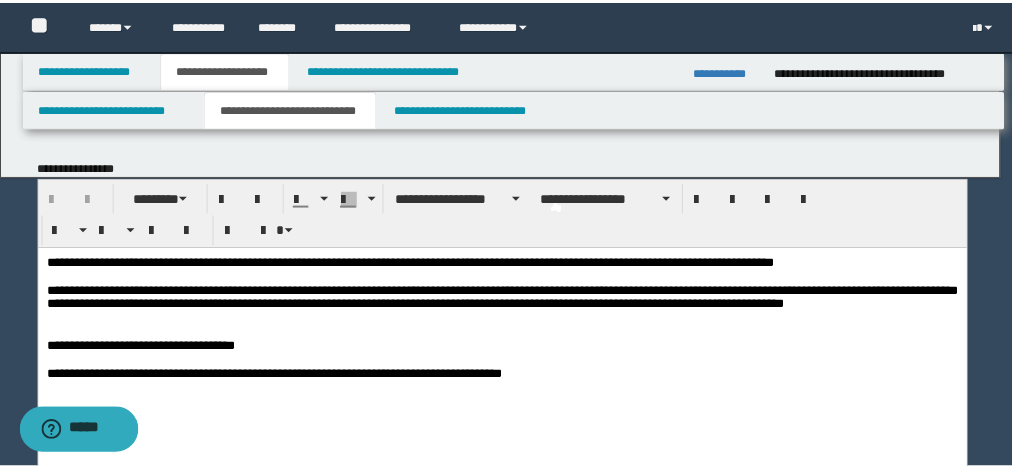 scroll, scrollTop: 0, scrollLeft: 0, axis: both 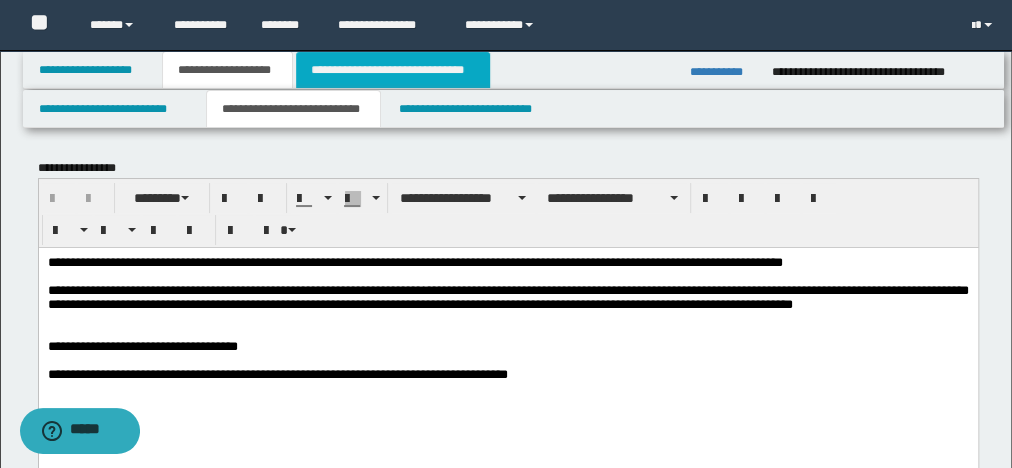 click on "**********" at bounding box center (393, 70) 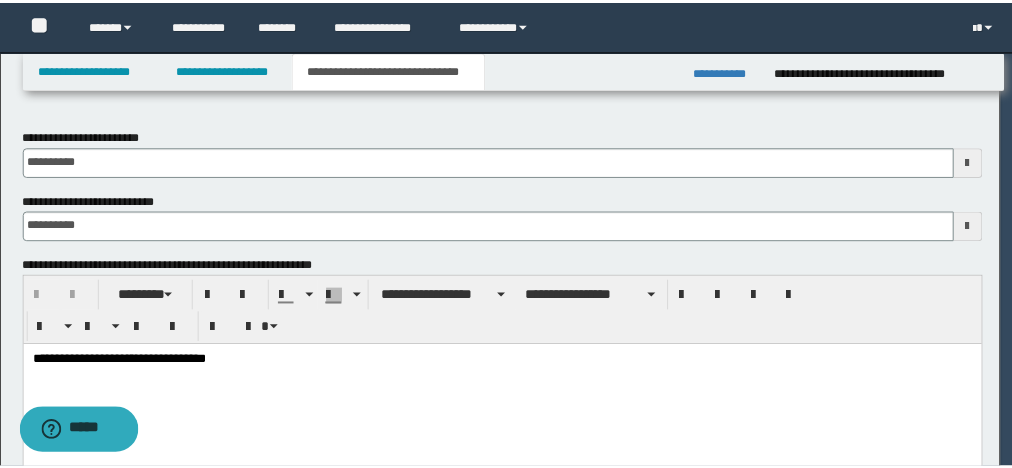 scroll, scrollTop: 0, scrollLeft: 0, axis: both 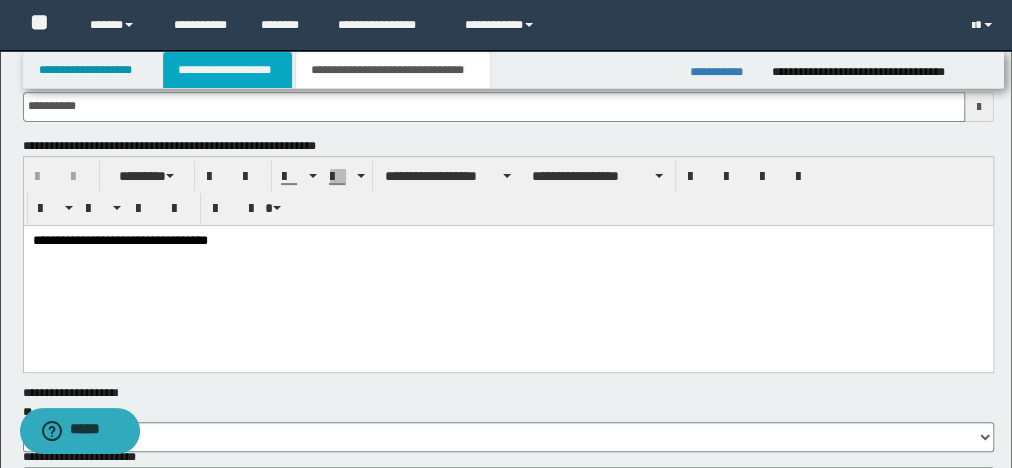 click on "**********" at bounding box center (227, 70) 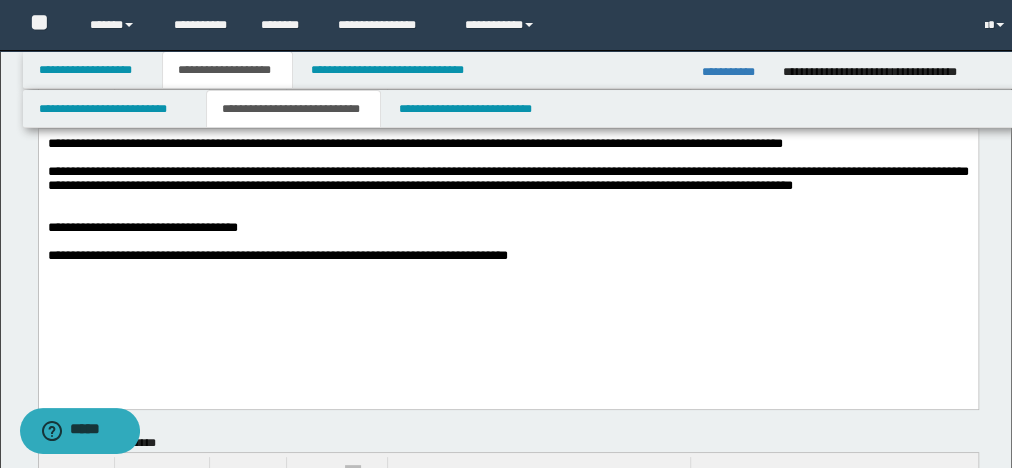 scroll, scrollTop: 150, scrollLeft: 0, axis: vertical 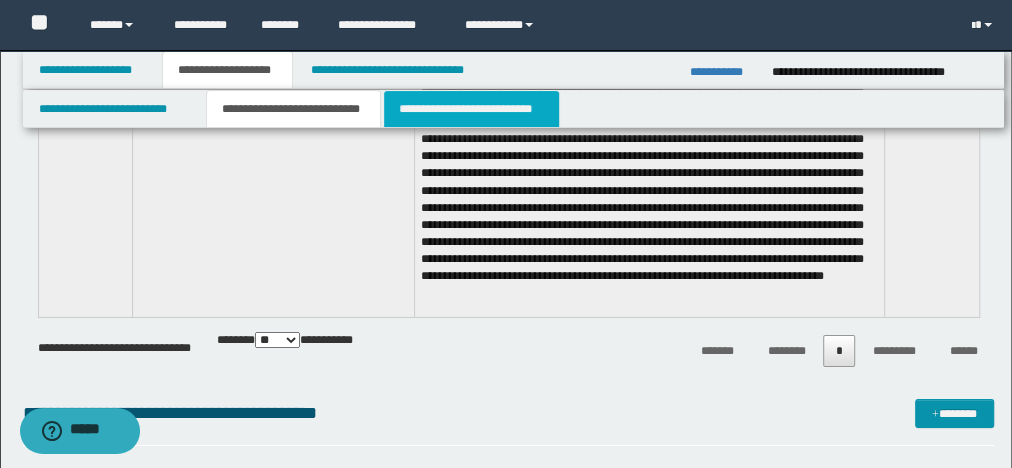 click on "**********" at bounding box center (471, 109) 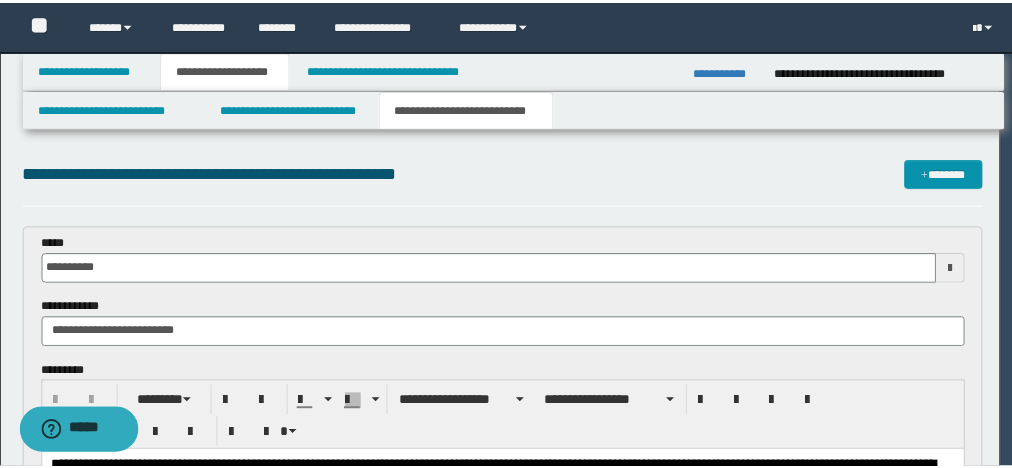 scroll, scrollTop: 0, scrollLeft: 0, axis: both 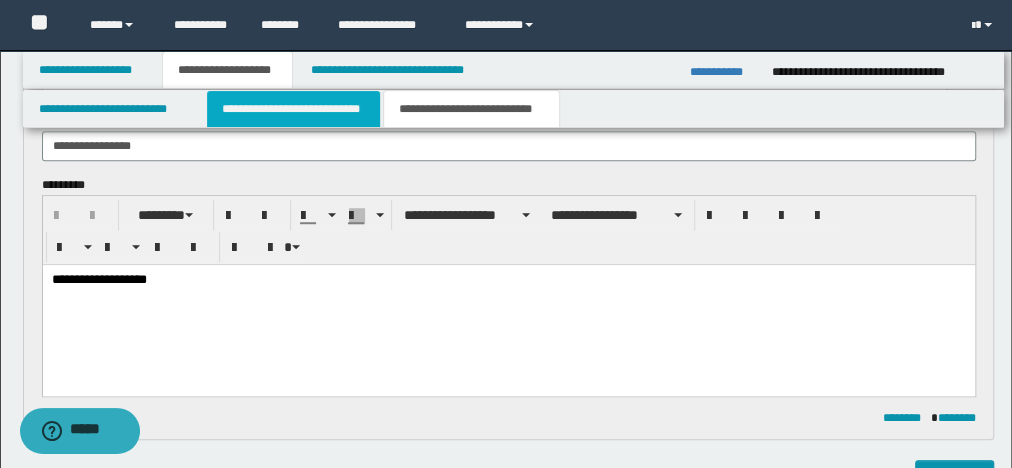 click on "**********" at bounding box center (293, 109) 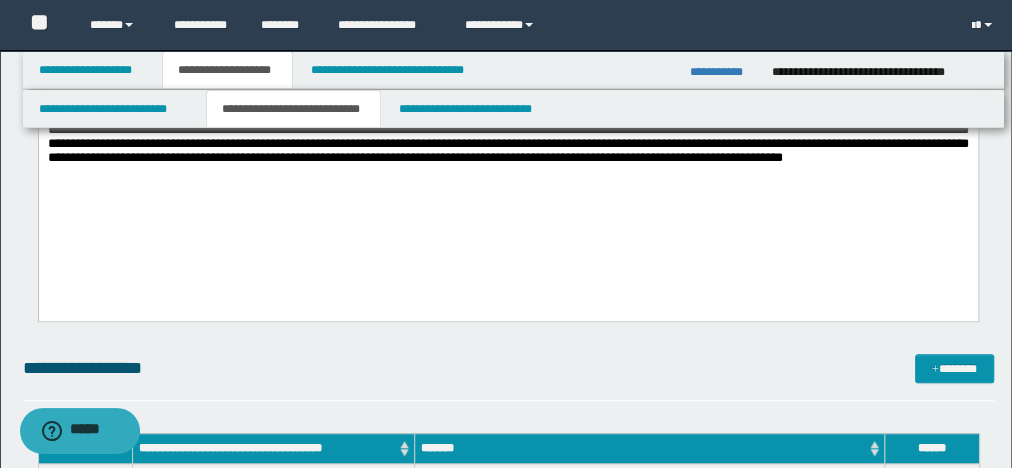 scroll, scrollTop: 428, scrollLeft: 0, axis: vertical 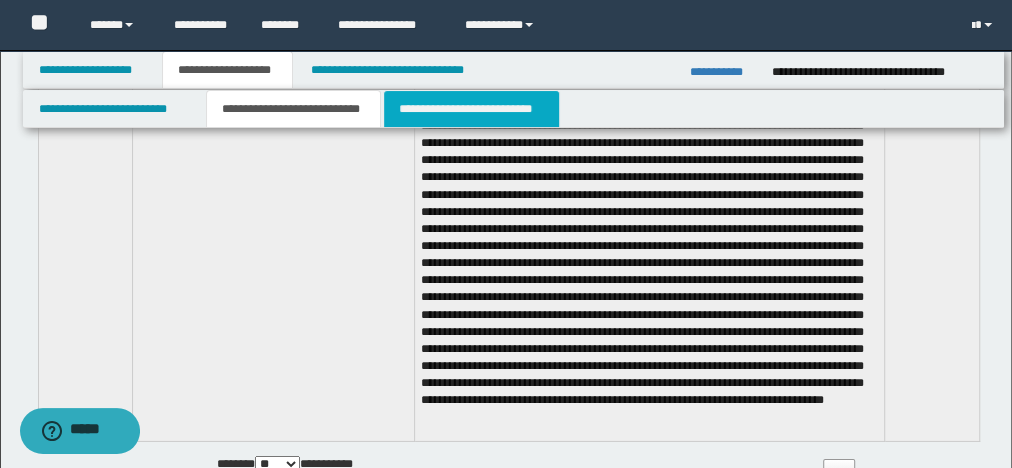 click on "**********" at bounding box center (471, 109) 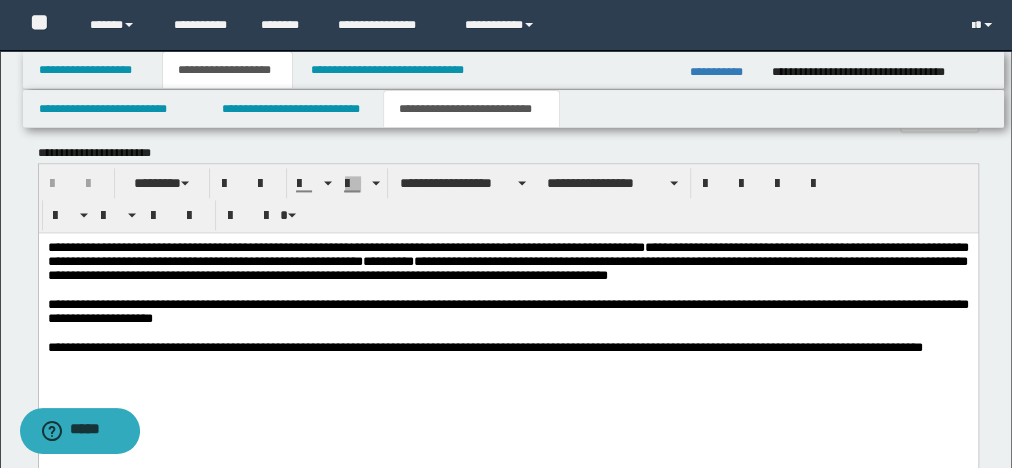 scroll, scrollTop: 1342, scrollLeft: 0, axis: vertical 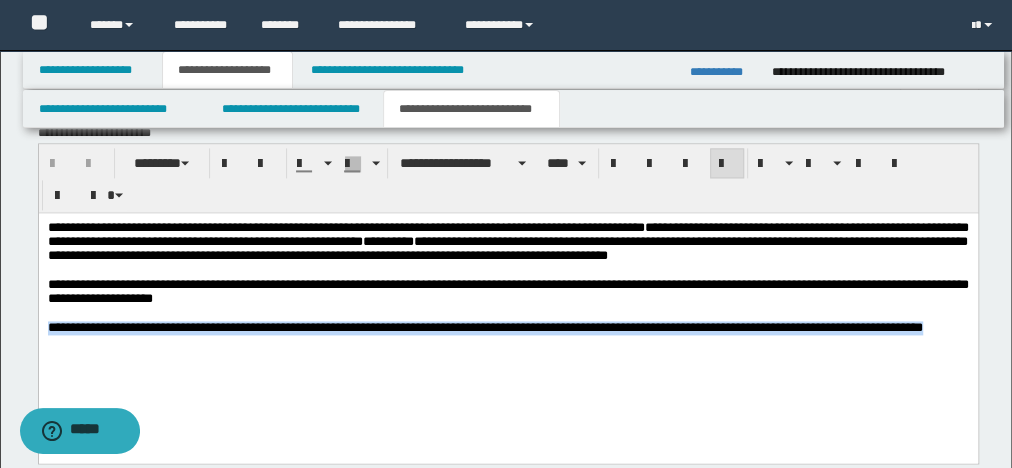 drag, startPoint x: 55, startPoint y: 344, endPoint x: 44, endPoint y: 336, distance: 13.601471 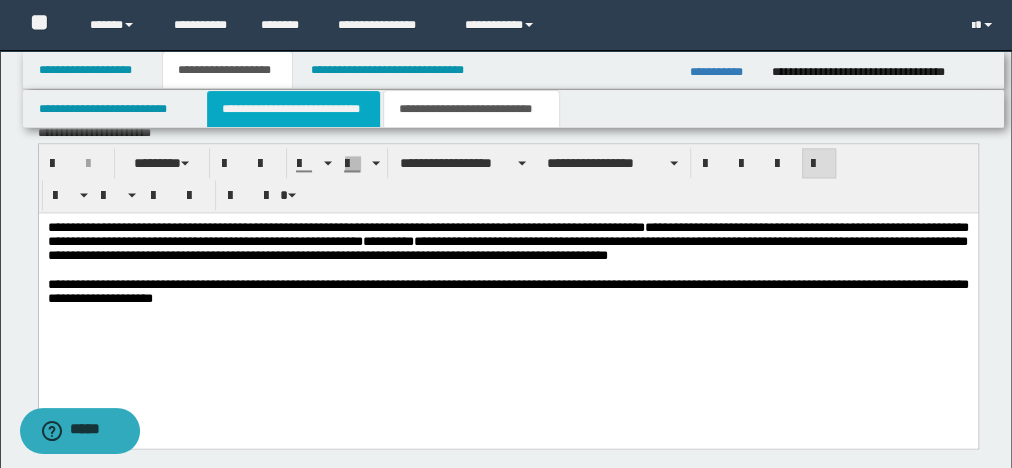 click on "**********" at bounding box center (293, 109) 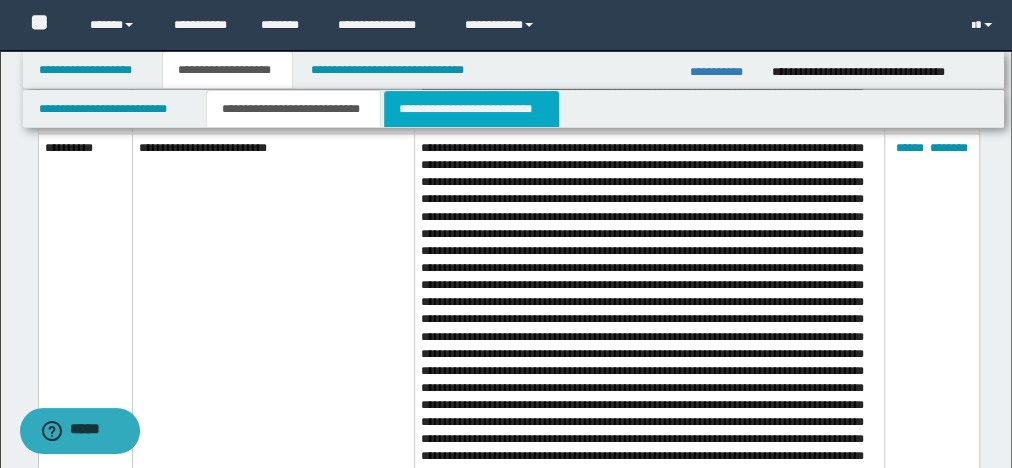 click on "**********" at bounding box center (471, 109) 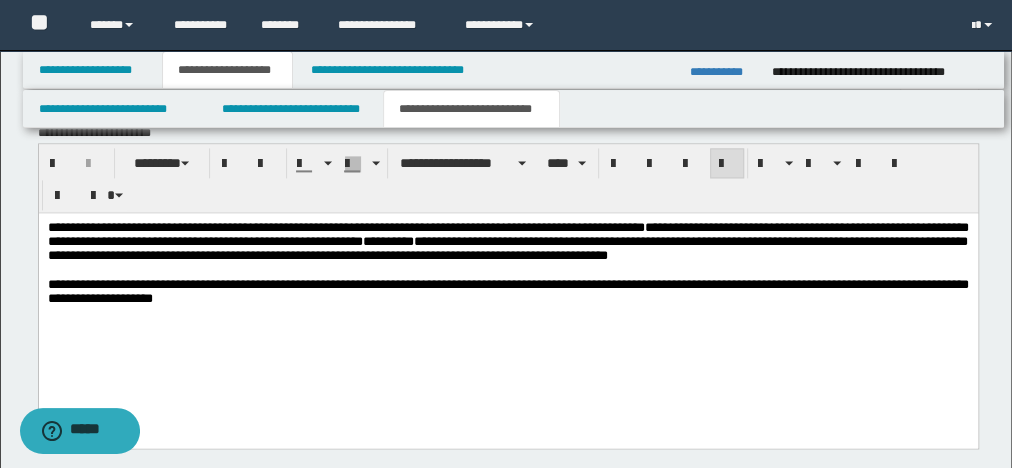 click on "**********" at bounding box center (507, 291) 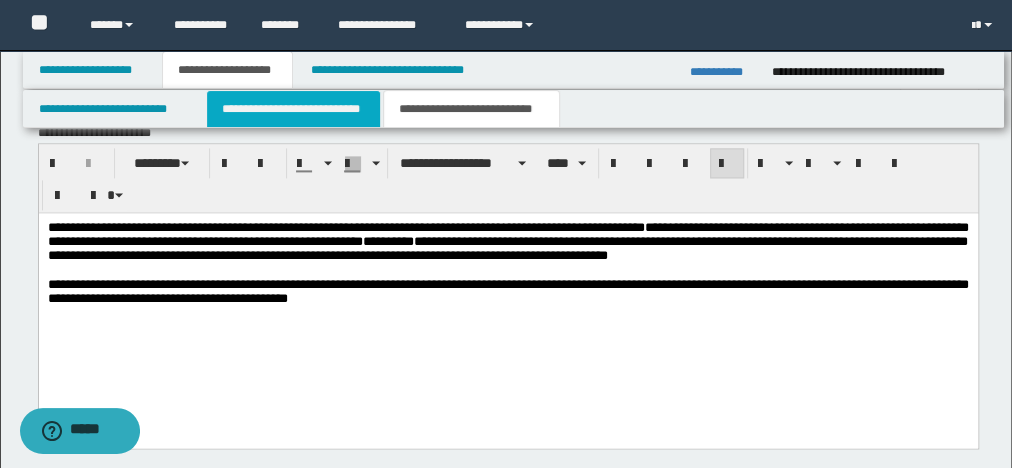 click on "**********" at bounding box center [293, 109] 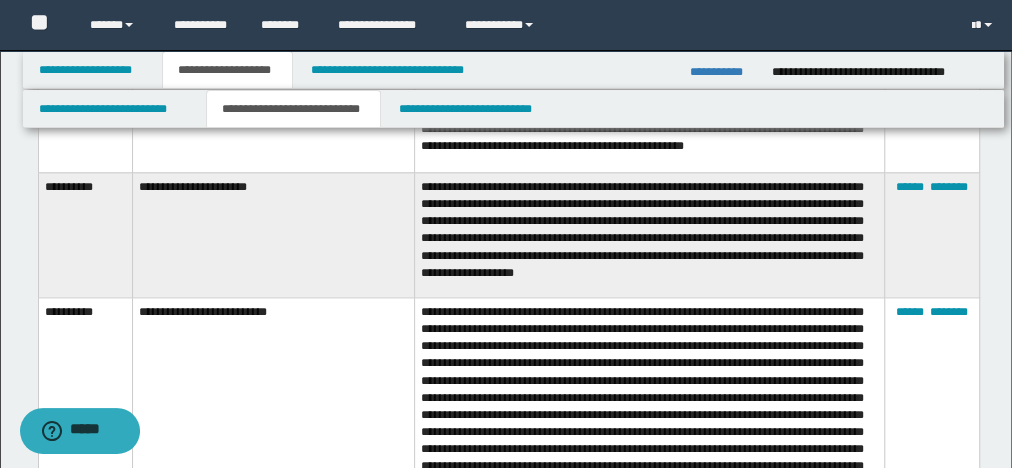 scroll, scrollTop: 1190, scrollLeft: 0, axis: vertical 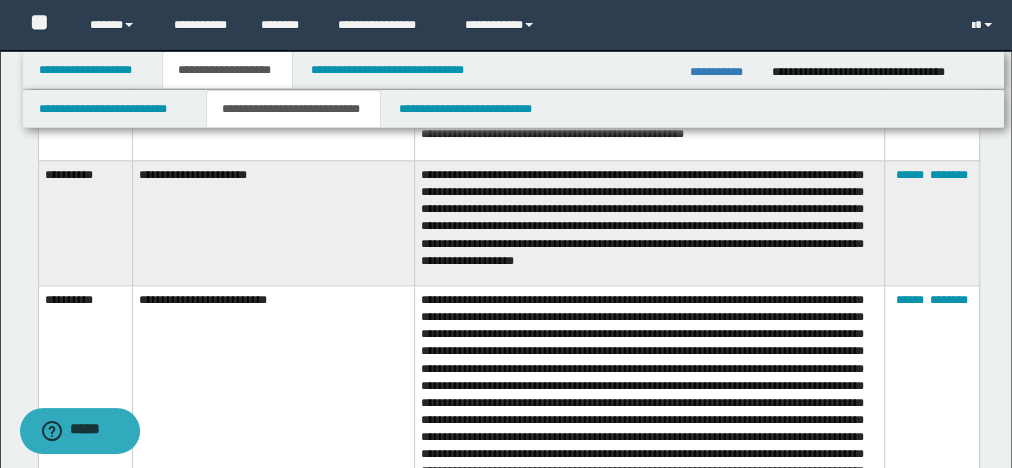 click on "******    ********" at bounding box center [932, 88] 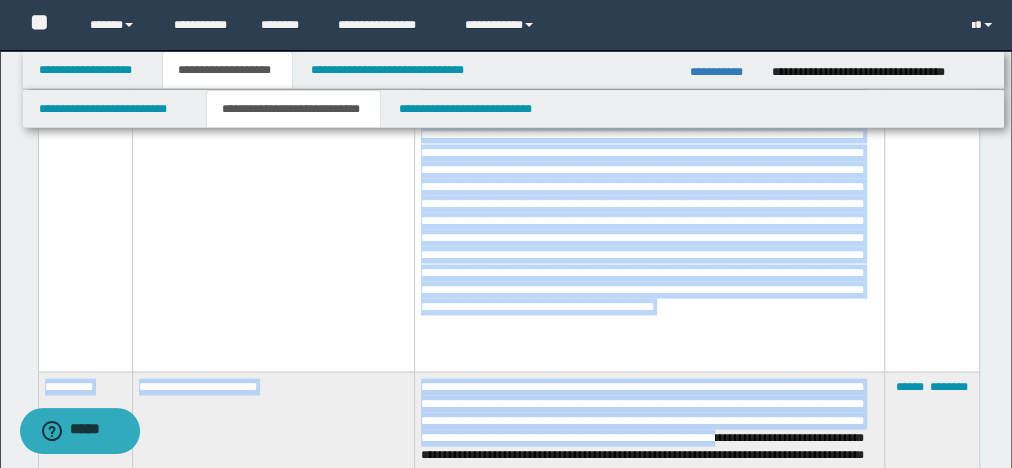 scroll, scrollTop: 1784, scrollLeft: 0, axis: vertical 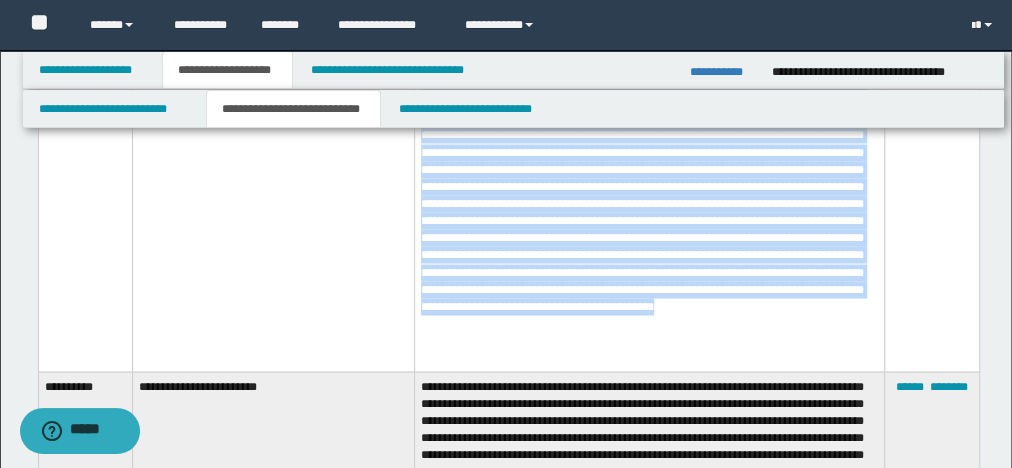 drag, startPoint x: 423, startPoint y: 292, endPoint x: 827, endPoint y: 365, distance: 410.54233 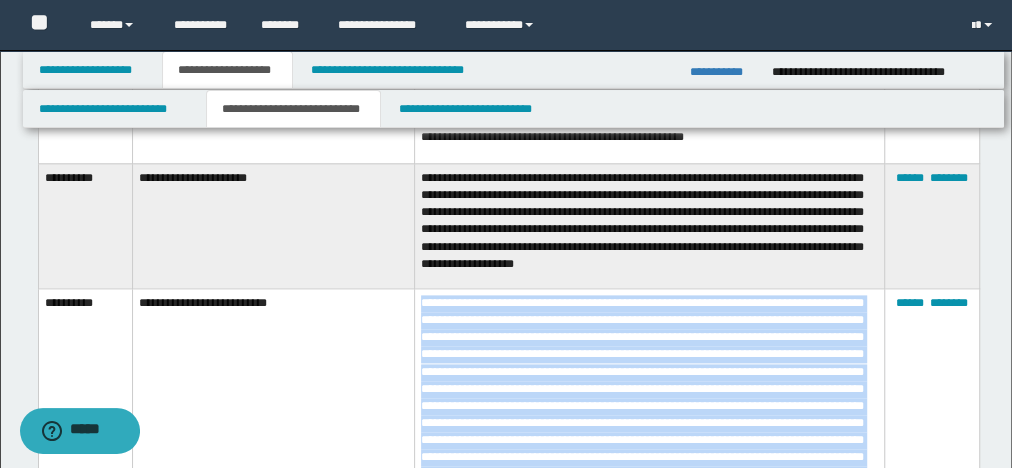 scroll, scrollTop: 1194, scrollLeft: 0, axis: vertical 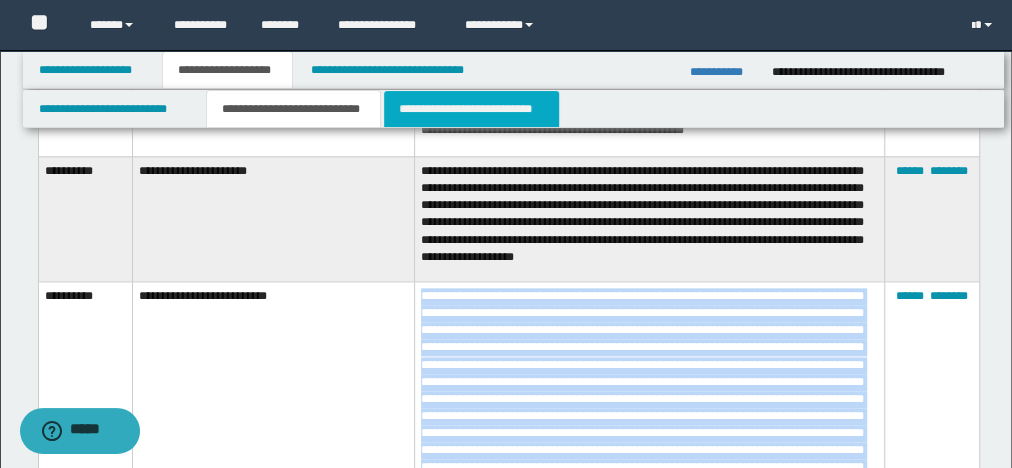 click on "**********" at bounding box center [471, 109] 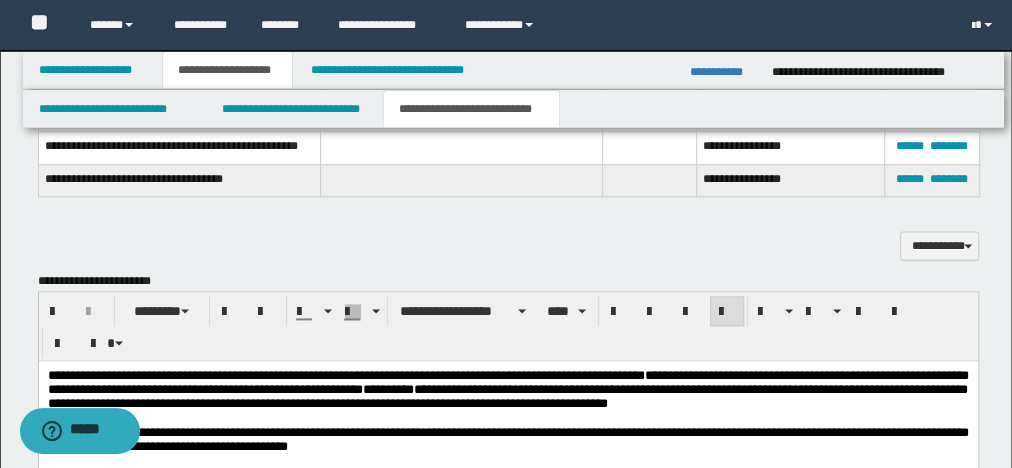 click on "**********" at bounding box center [507, 440] 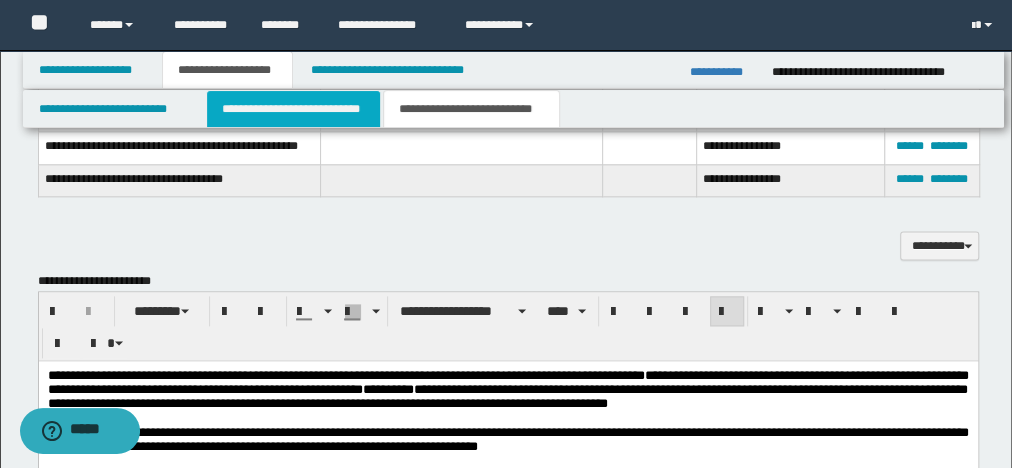 click on "**********" at bounding box center (293, 109) 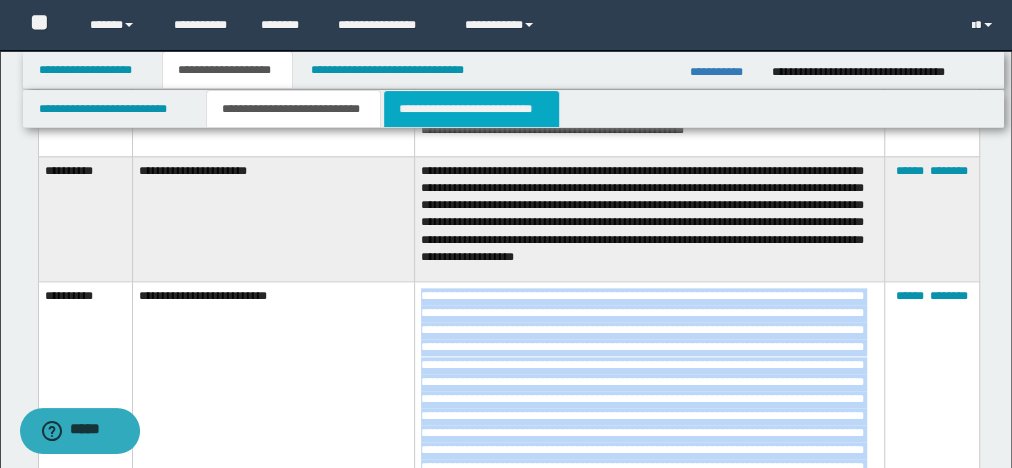 click on "**********" at bounding box center [471, 109] 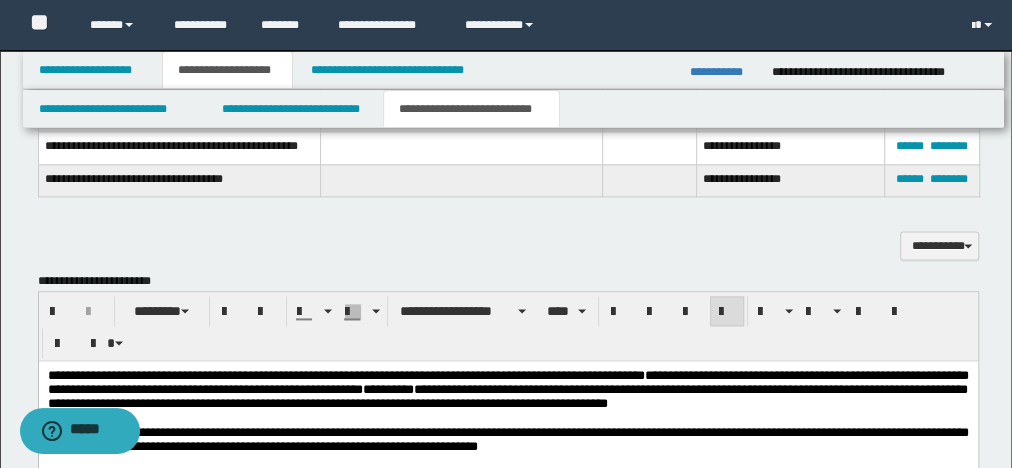 click at bounding box center [508, 461] 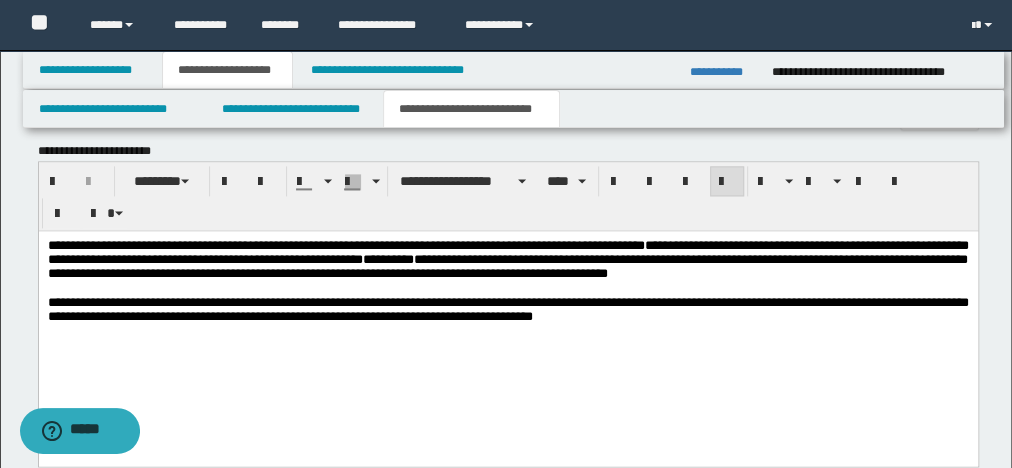 scroll, scrollTop: 1330, scrollLeft: 0, axis: vertical 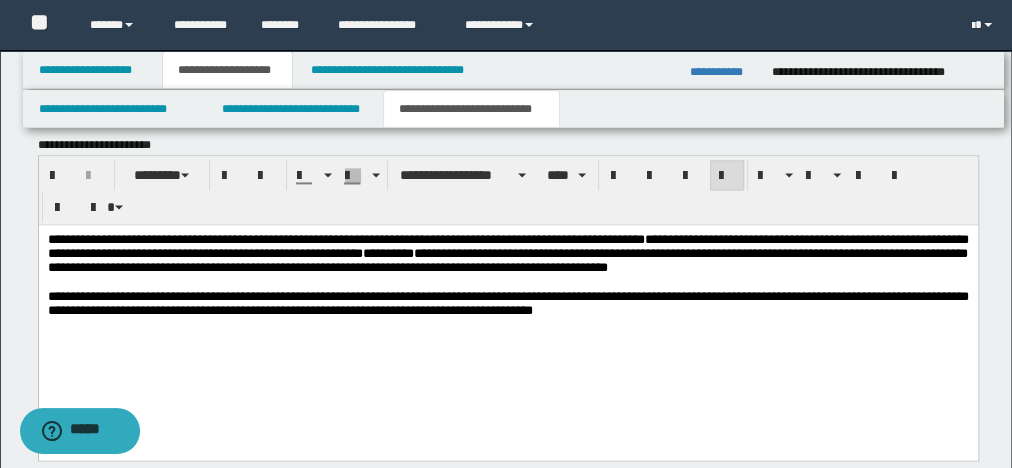 click on "**********" at bounding box center [507, 303] 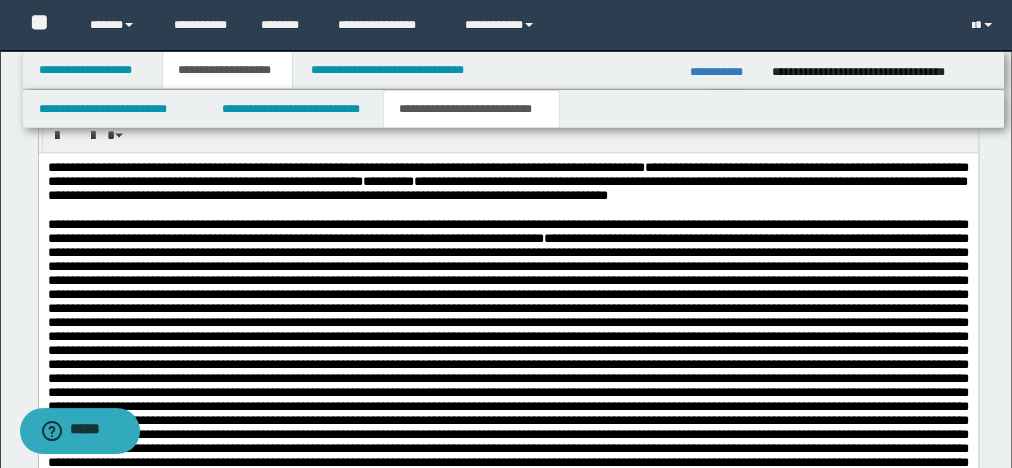 scroll, scrollTop: 1393, scrollLeft: 0, axis: vertical 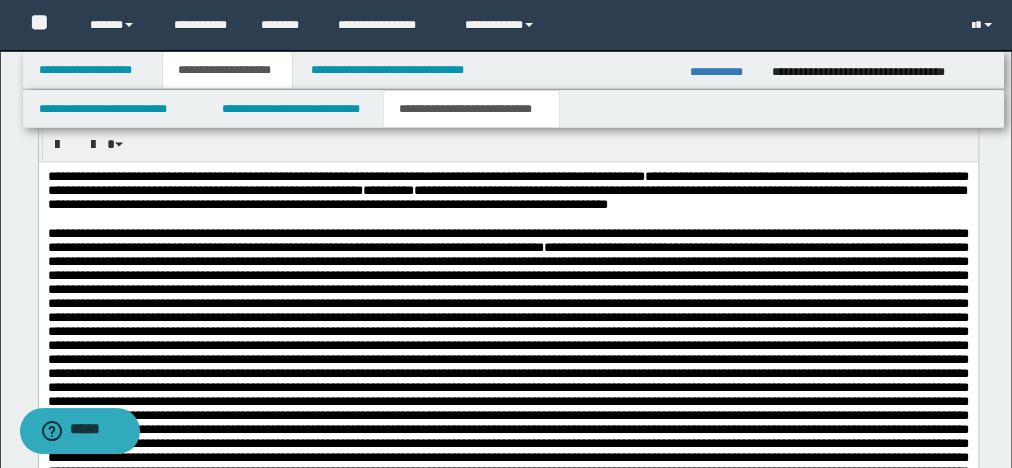 click on "**********" at bounding box center [507, 358] 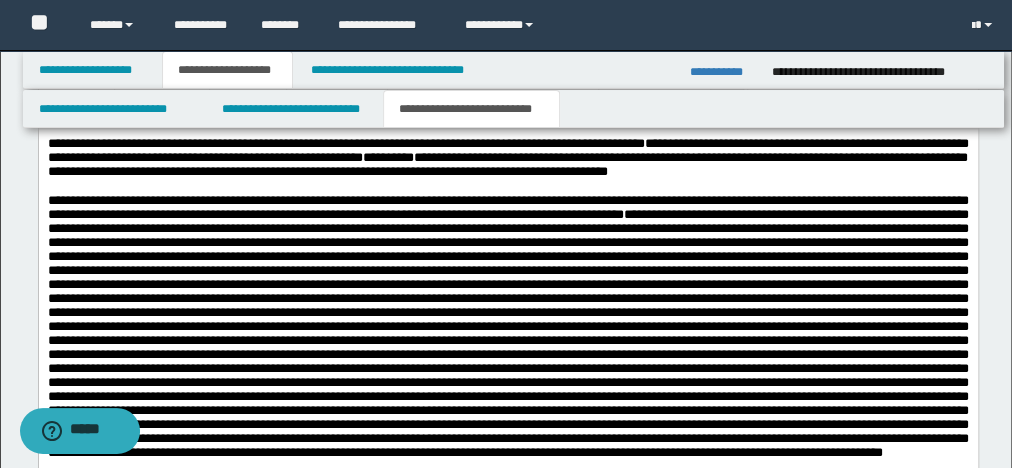 scroll, scrollTop: 1436, scrollLeft: 0, axis: vertical 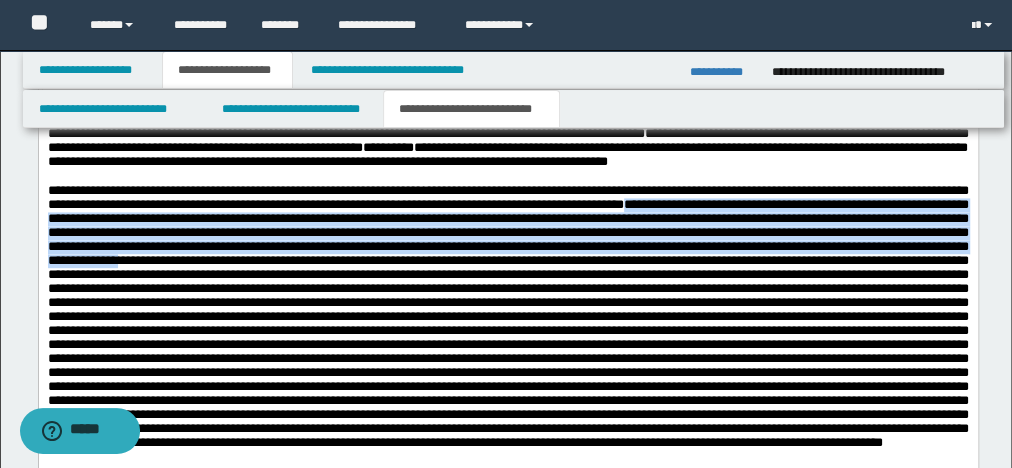 drag, startPoint x: 574, startPoint y: 268, endPoint x: 752, endPoint y: 206, distance: 188.48872 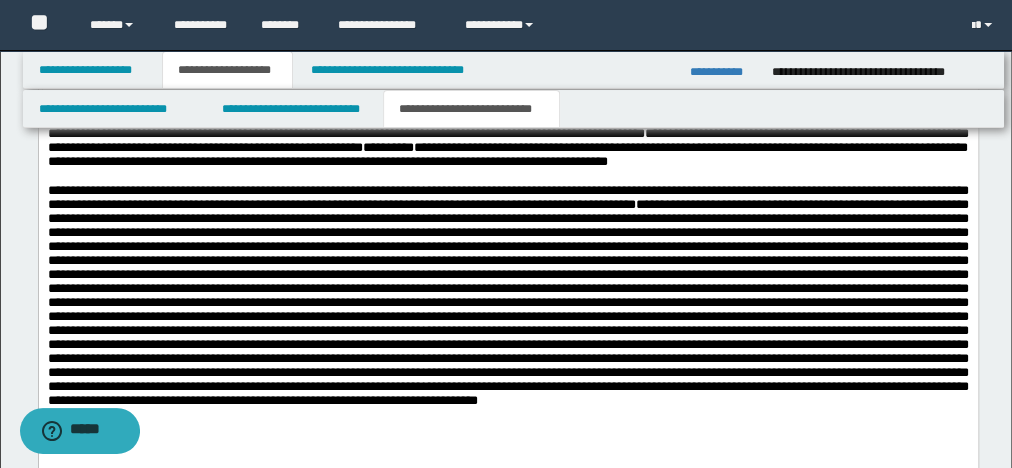 click on "**********" at bounding box center (507, 294) 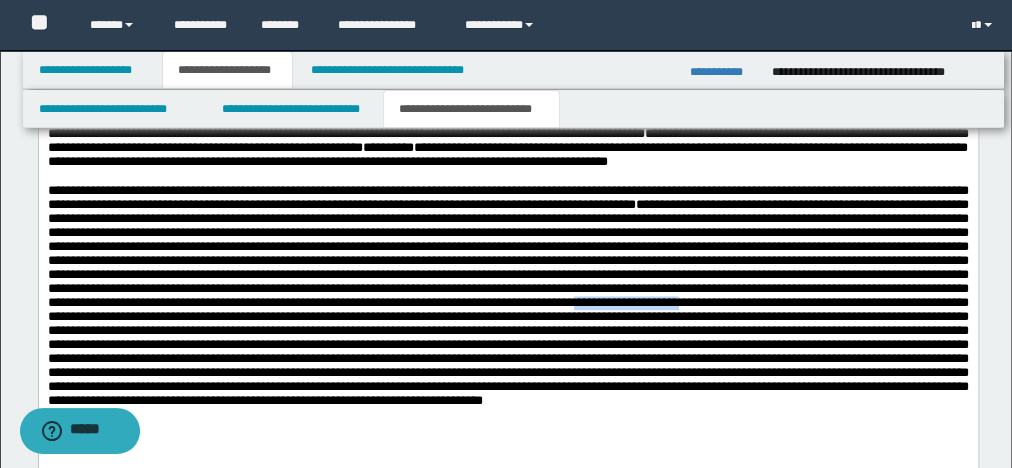drag, startPoint x: 428, startPoint y: 324, endPoint x: 534, endPoint y: 334, distance: 106.47065 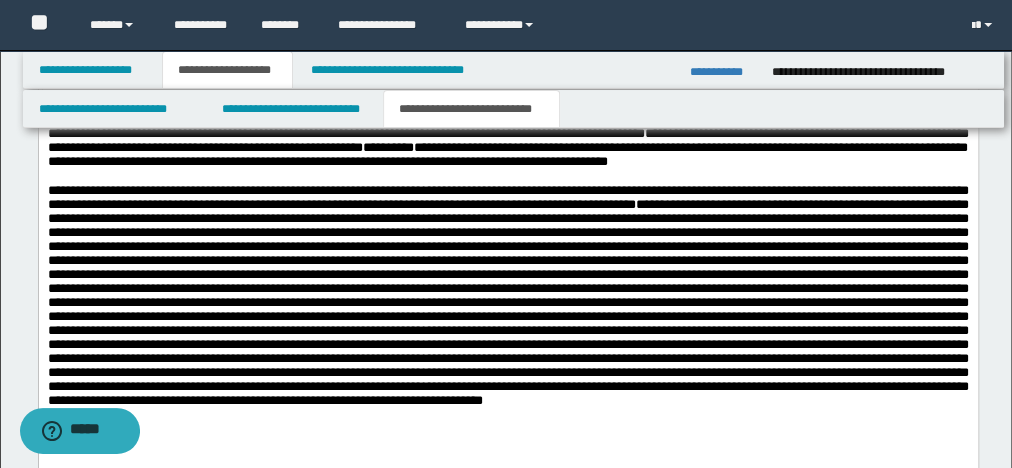 click on "**********" at bounding box center (507, 294) 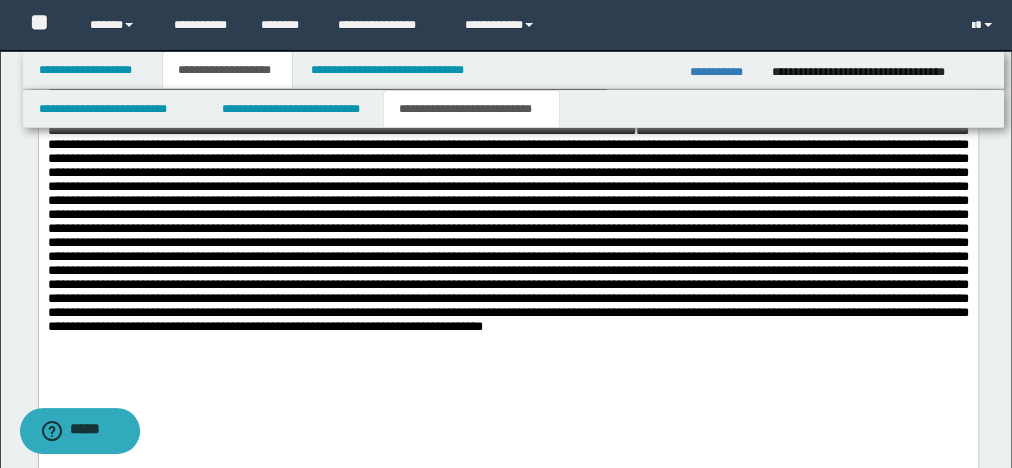 scroll, scrollTop: 1513, scrollLeft: 0, axis: vertical 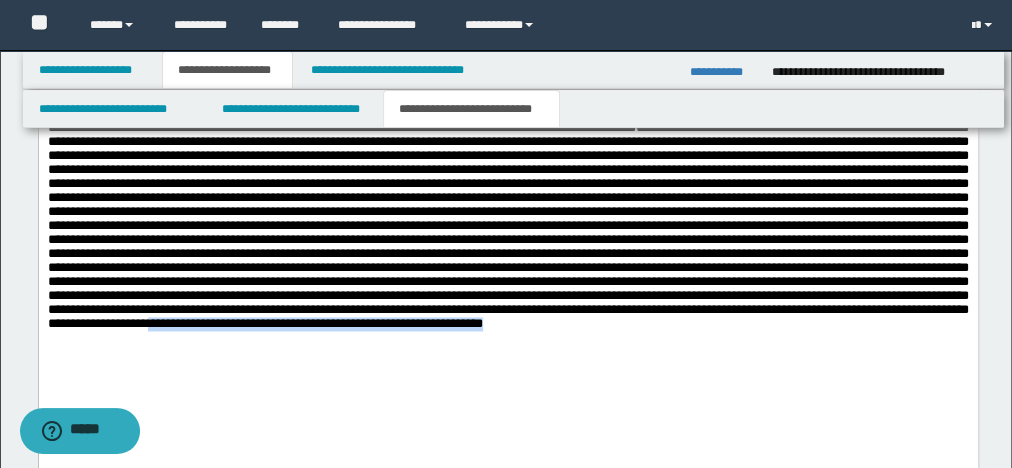 drag, startPoint x: 852, startPoint y: 358, endPoint x: 510, endPoint y: 352, distance: 342.0526 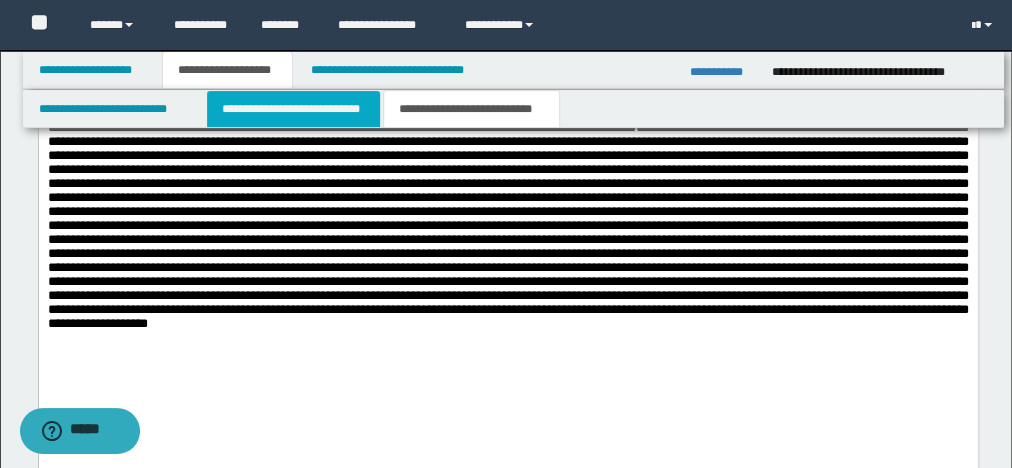 click on "**********" at bounding box center (293, 109) 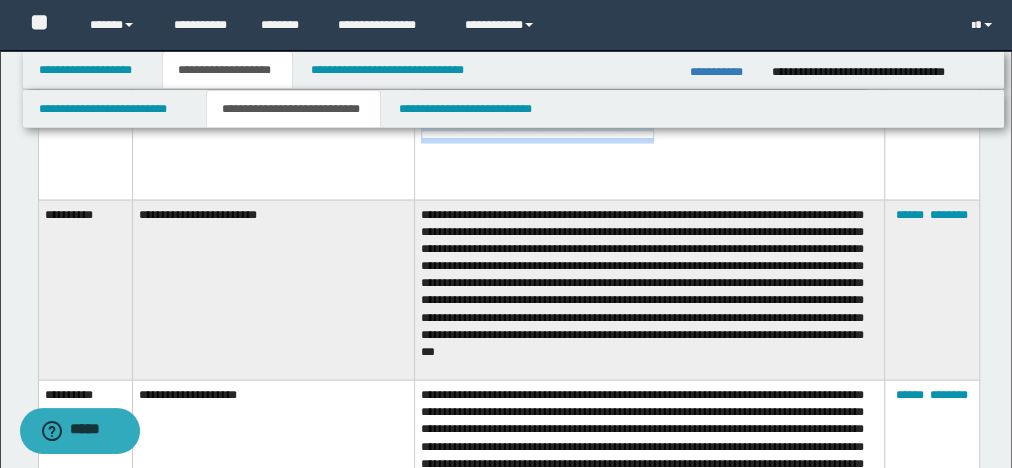 scroll, scrollTop: 1986, scrollLeft: 0, axis: vertical 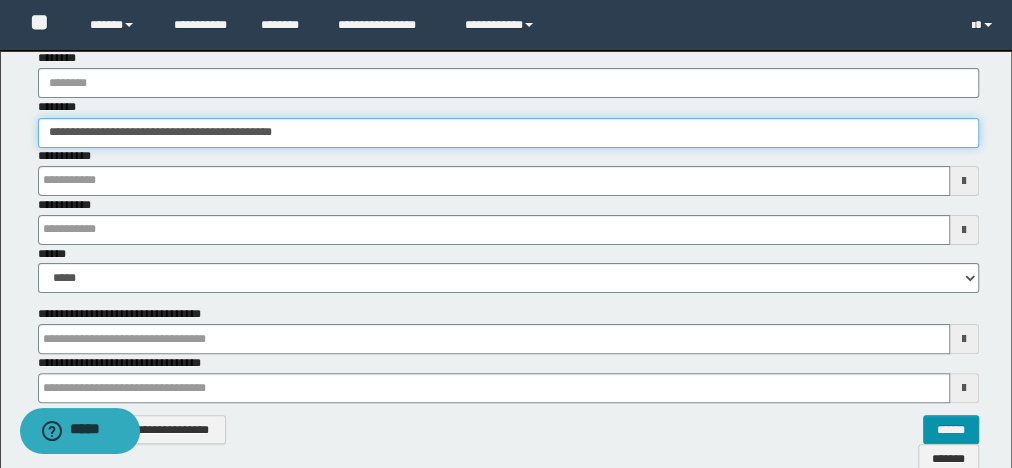 drag, startPoint x: 352, startPoint y: 136, endPoint x: 0, endPoint y: 183, distance: 355.12393 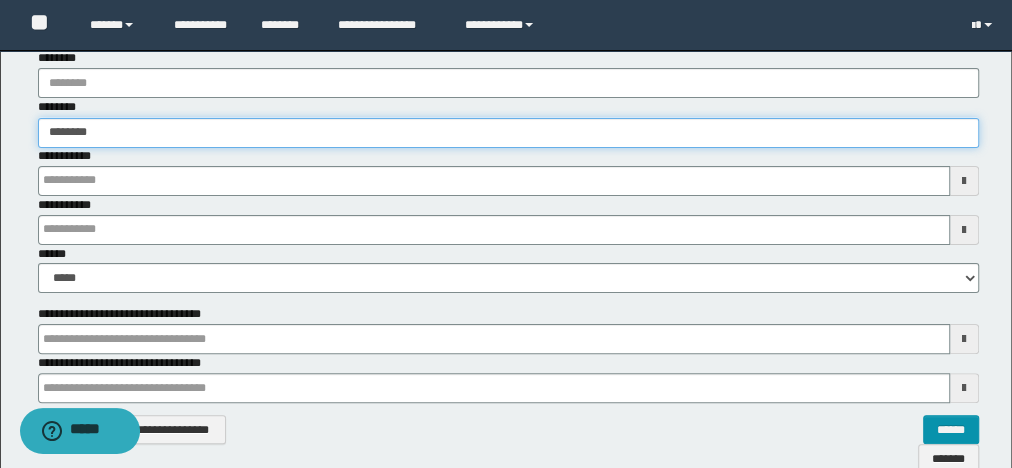type on "********" 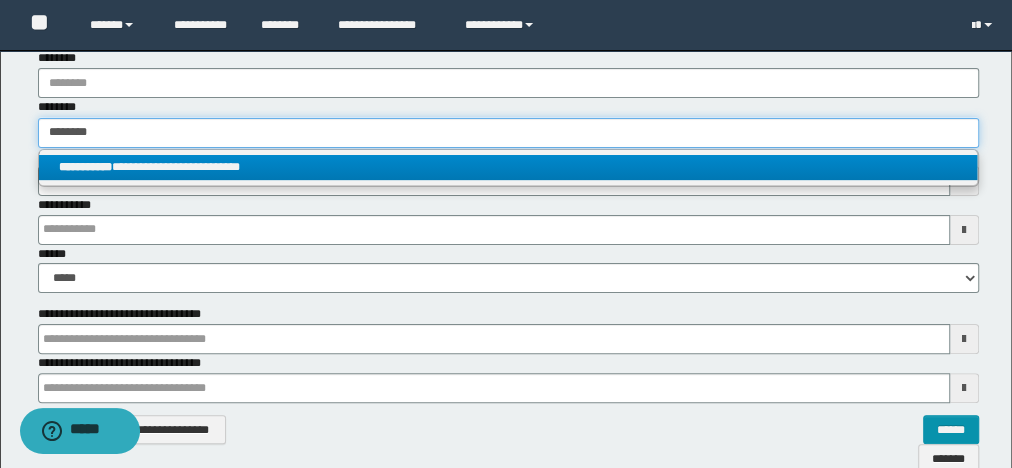 type on "********" 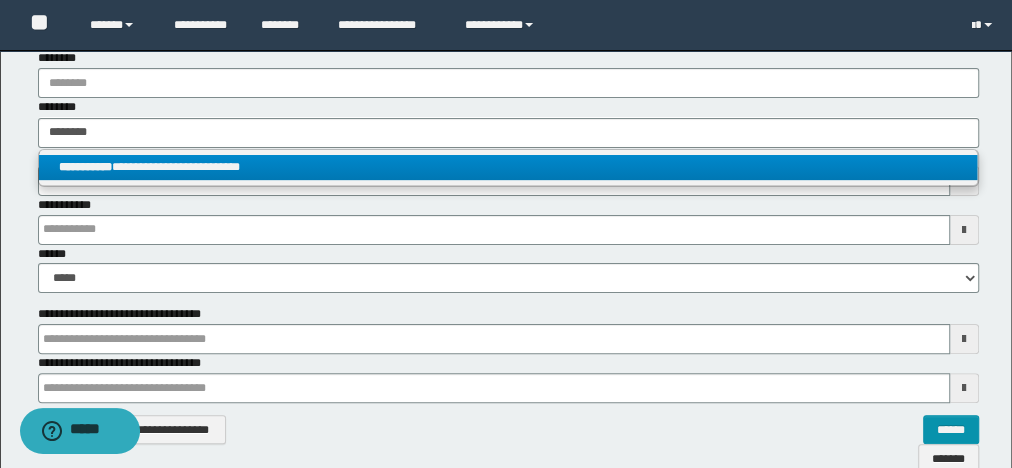 click on "**********" at bounding box center (508, 167) 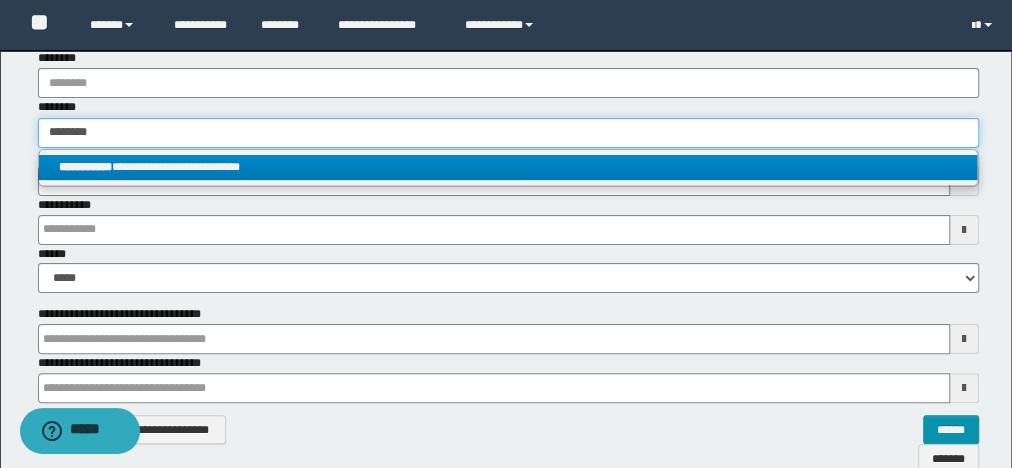 type 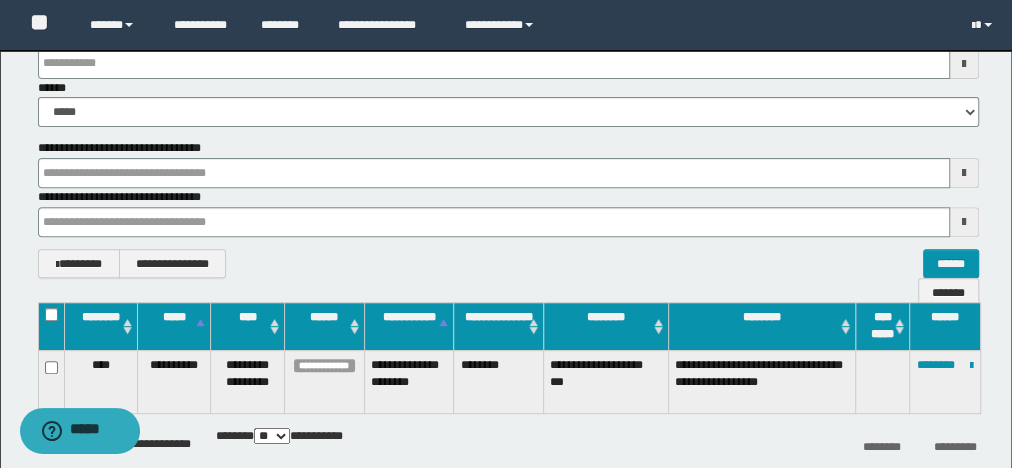 scroll, scrollTop: 297, scrollLeft: 0, axis: vertical 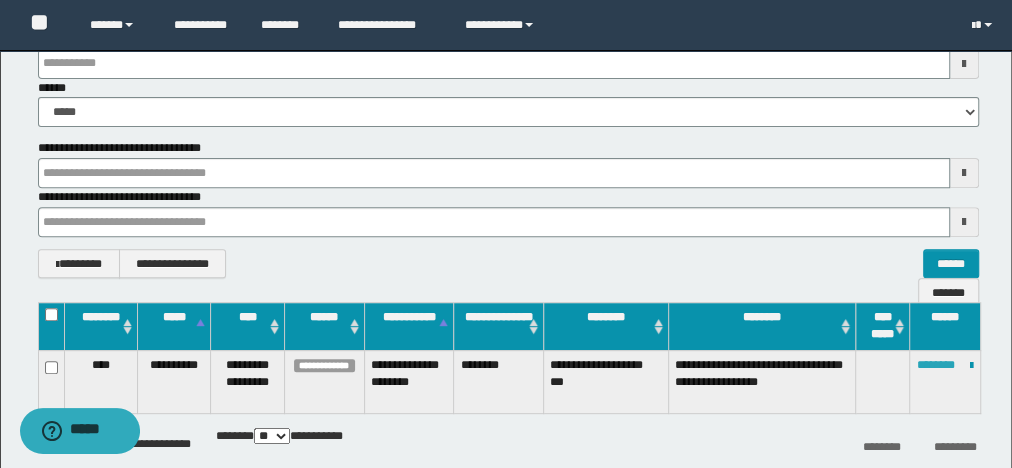 click on "********" at bounding box center [936, 365] 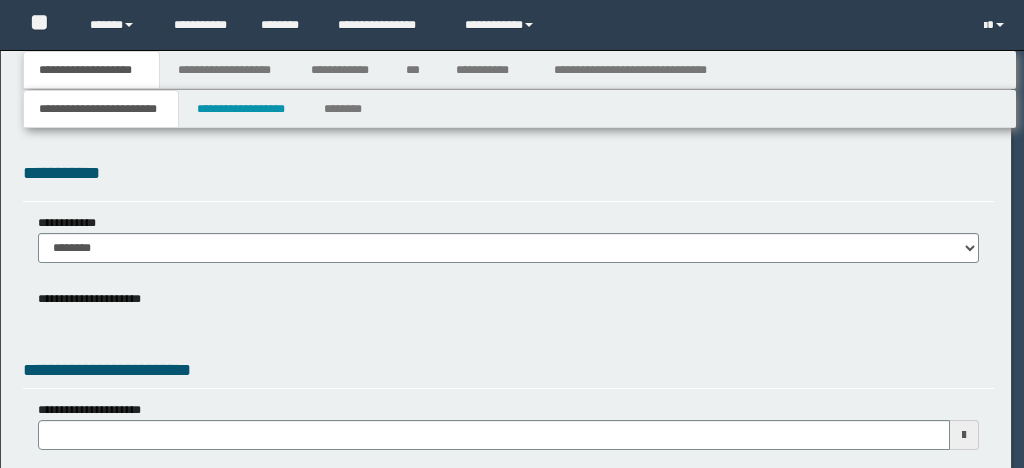 scroll, scrollTop: 0, scrollLeft: 0, axis: both 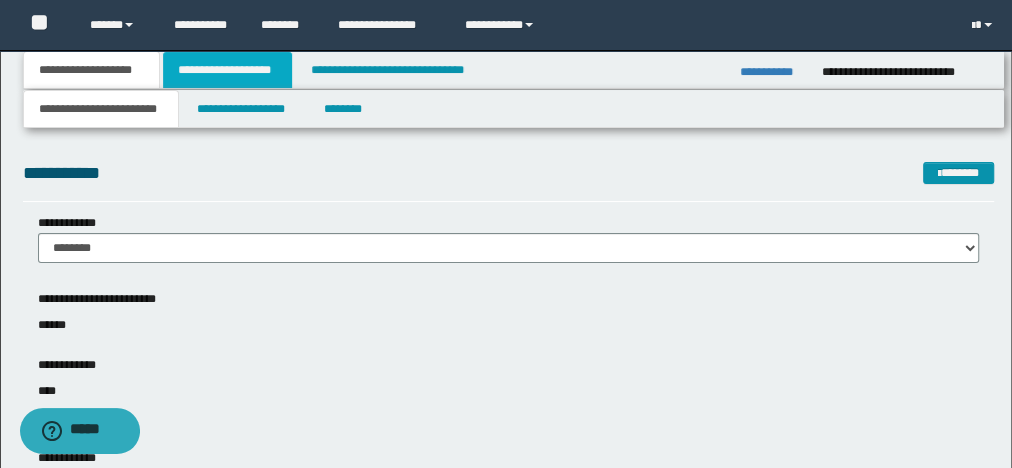 click on "**********" at bounding box center (227, 70) 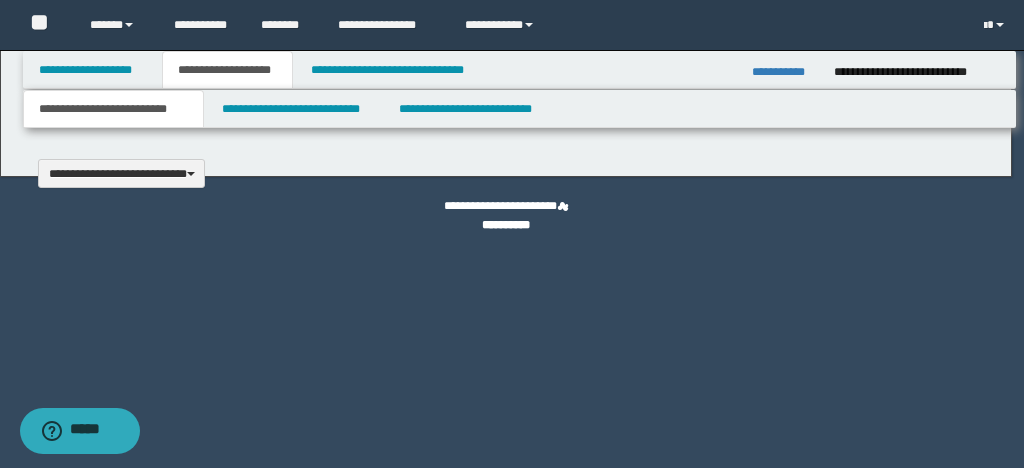 type 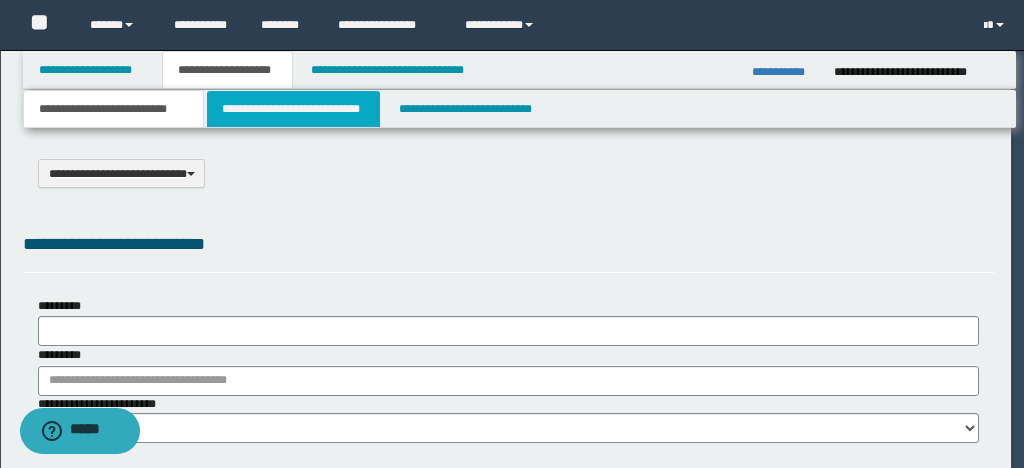 select on "*" 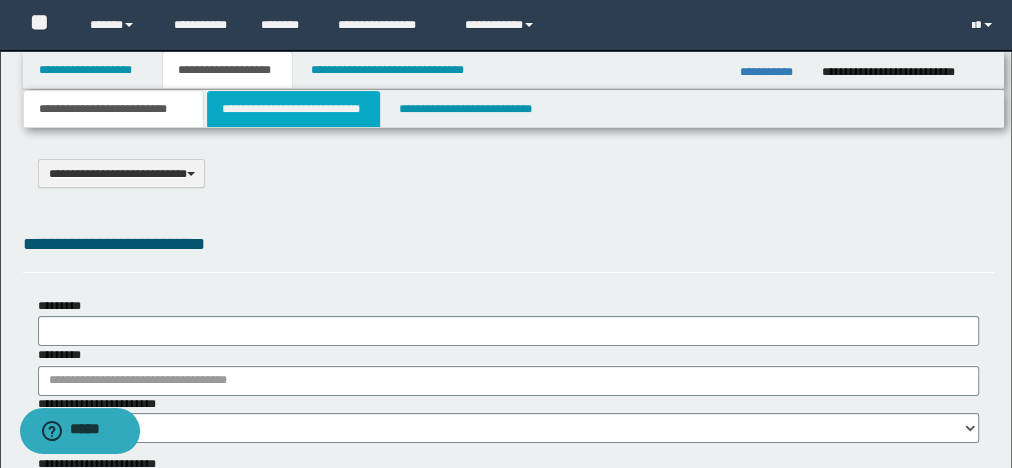 click on "**********" at bounding box center [293, 109] 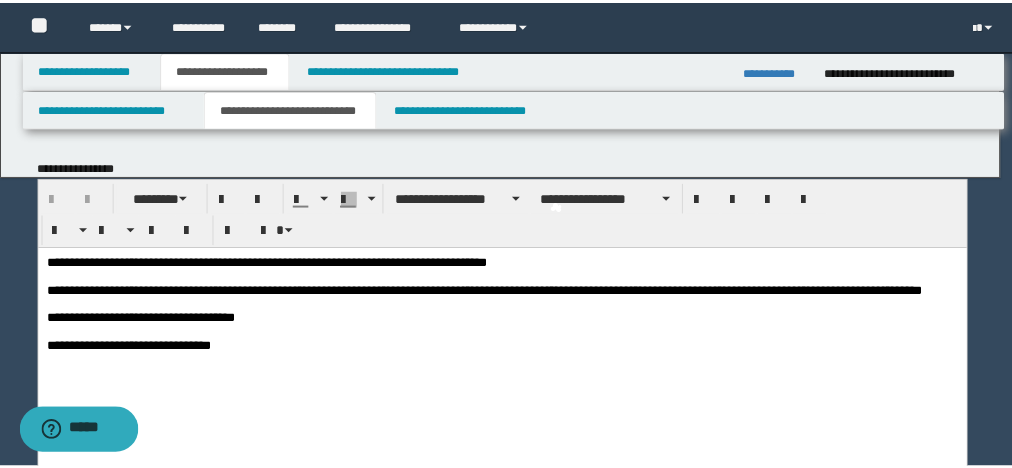 scroll, scrollTop: 0, scrollLeft: 0, axis: both 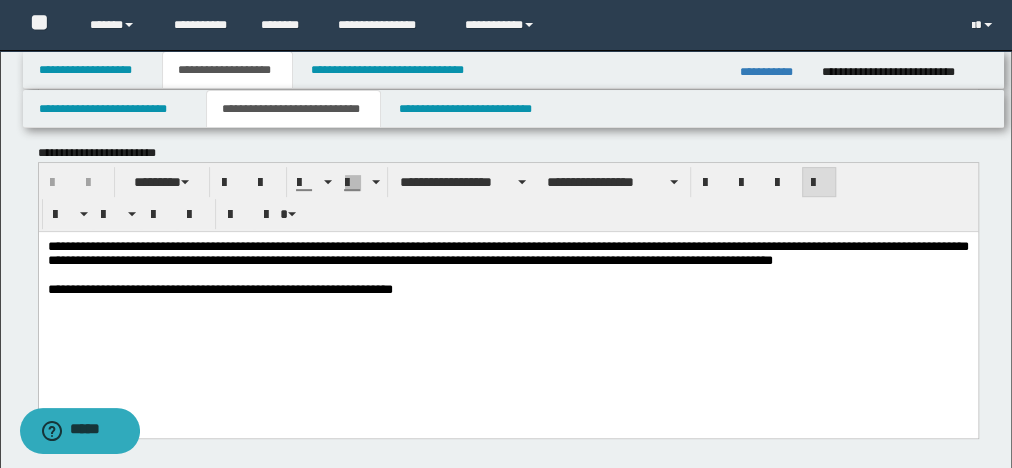 click on "**********" at bounding box center (507, 253) 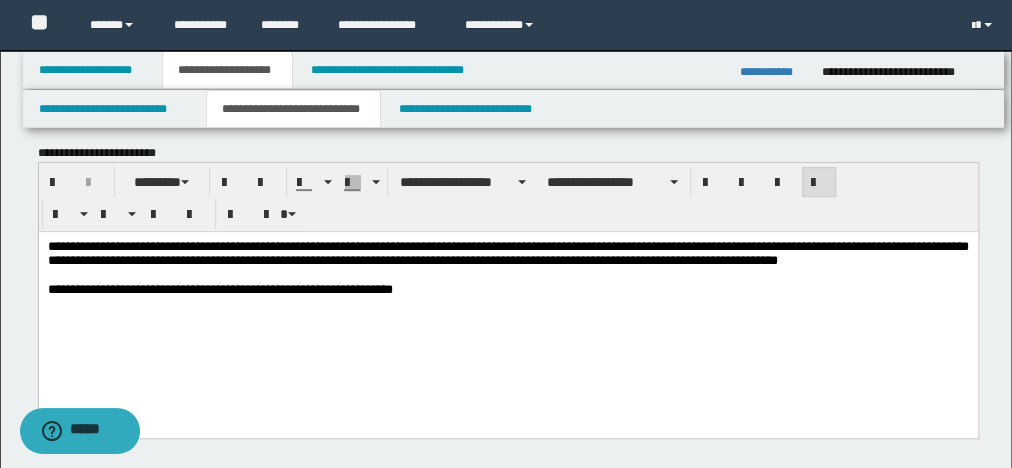 click on "**********" at bounding box center [507, 253] 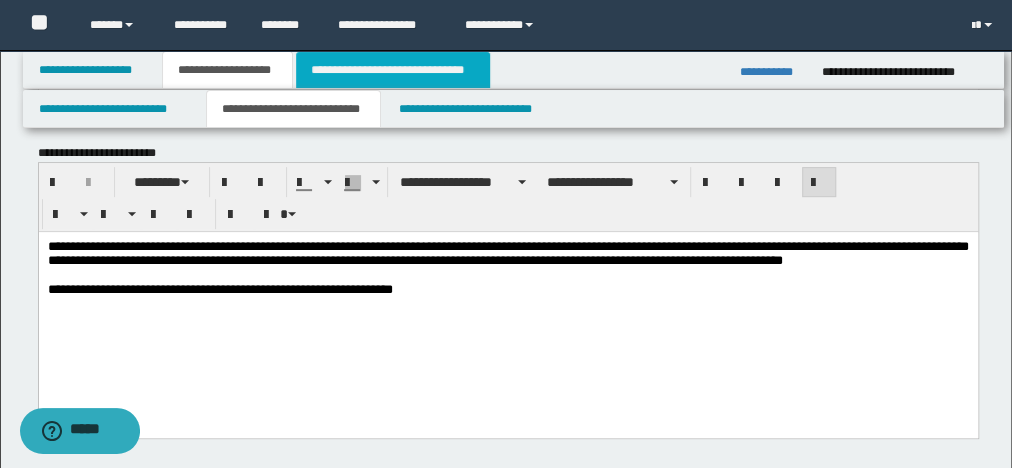 click on "**********" at bounding box center [393, 70] 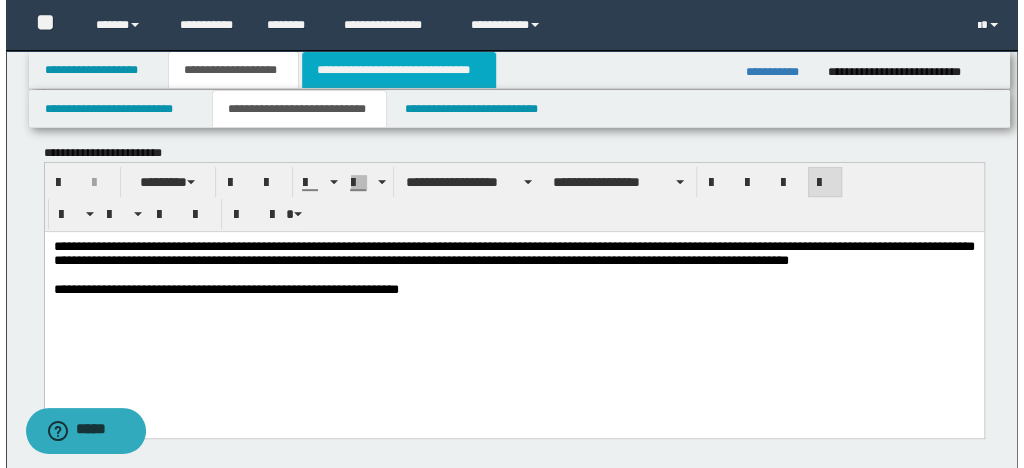 scroll, scrollTop: 0, scrollLeft: 0, axis: both 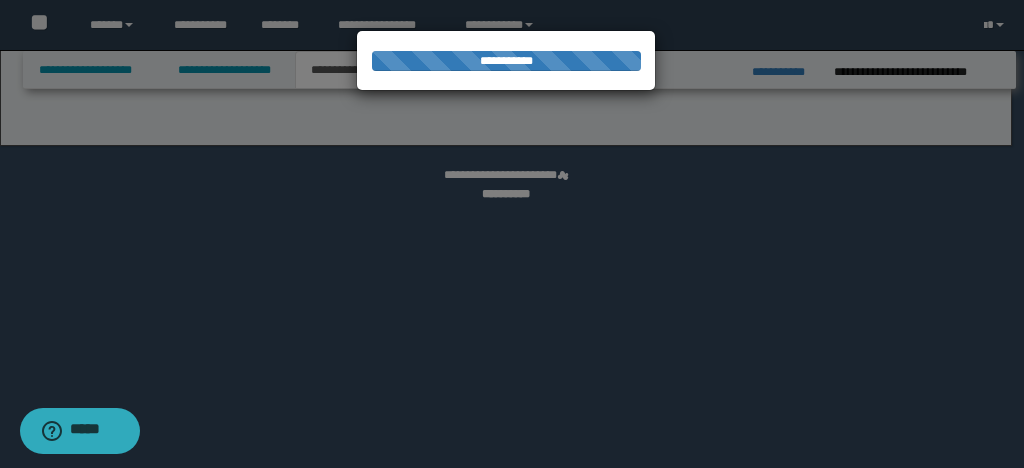 select on "*" 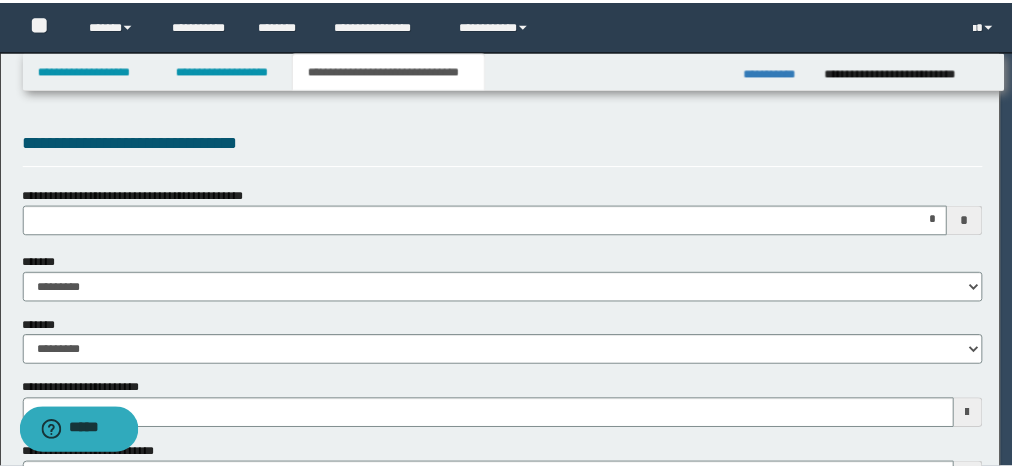 scroll, scrollTop: 0, scrollLeft: 0, axis: both 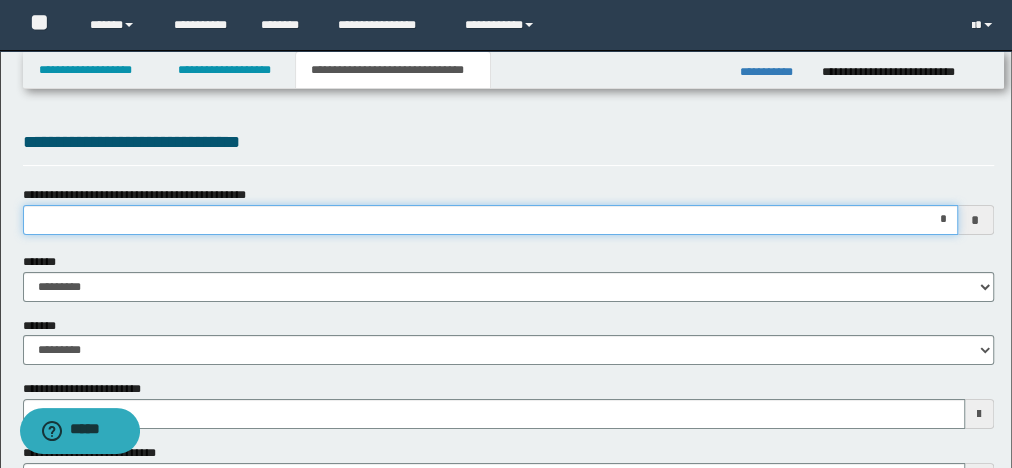 click on "*" at bounding box center (490, 220) 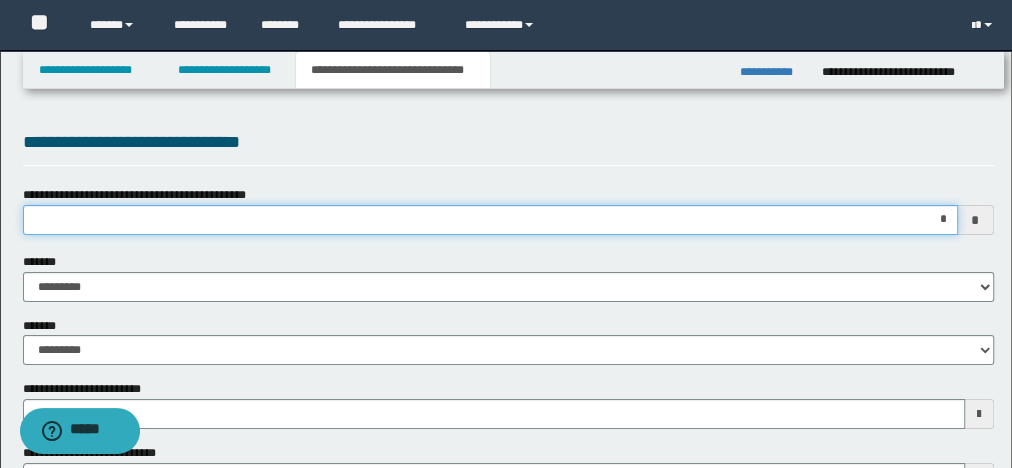type on "**" 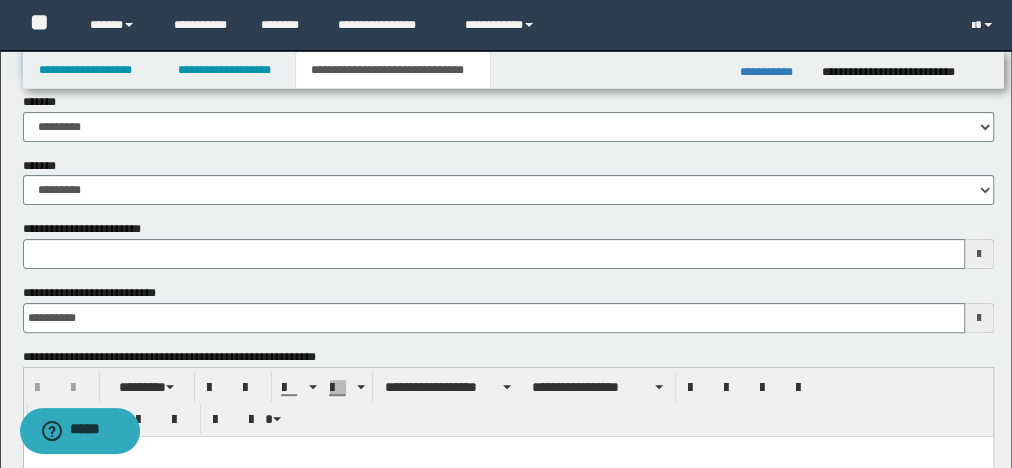 scroll, scrollTop: 139, scrollLeft: 0, axis: vertical 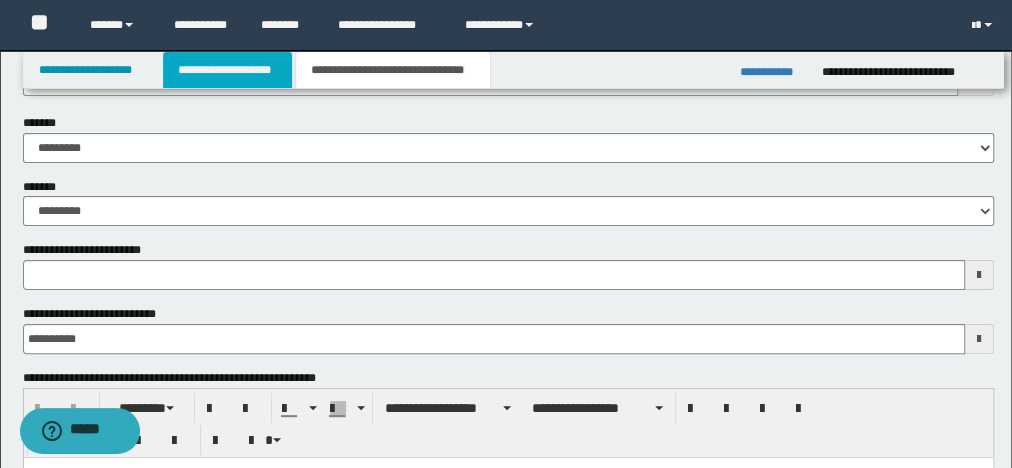 click on "**********" at bounding box center [227, 70] 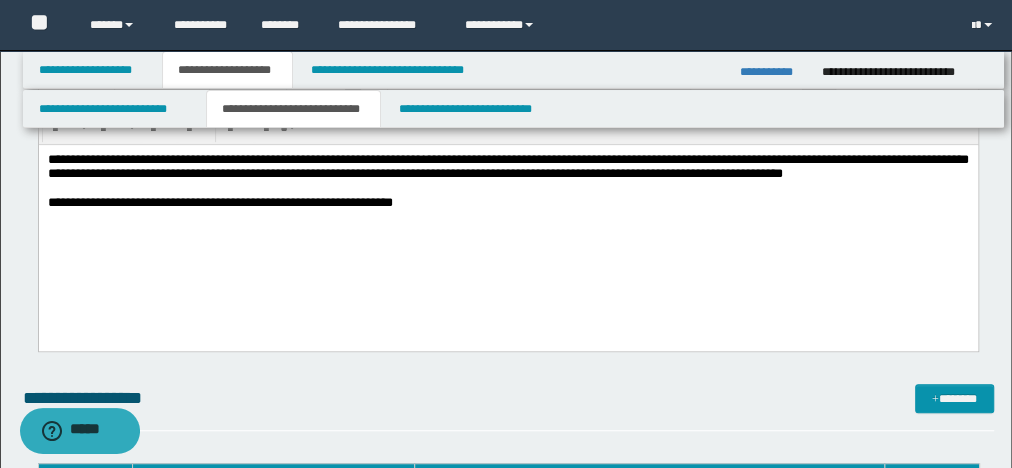 scroll, scrollTop: 414, scrollLeft: 0, axis: vertical 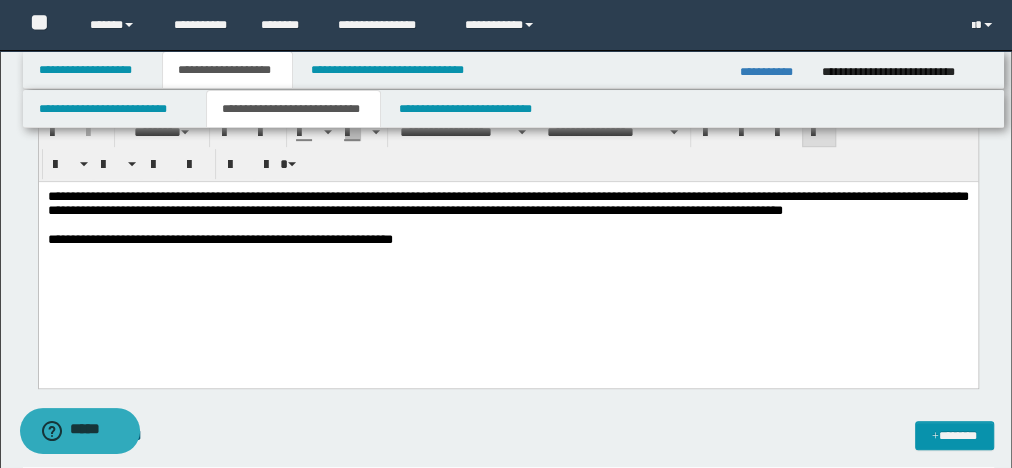 click on "**********" at bounding box center (507, 203) 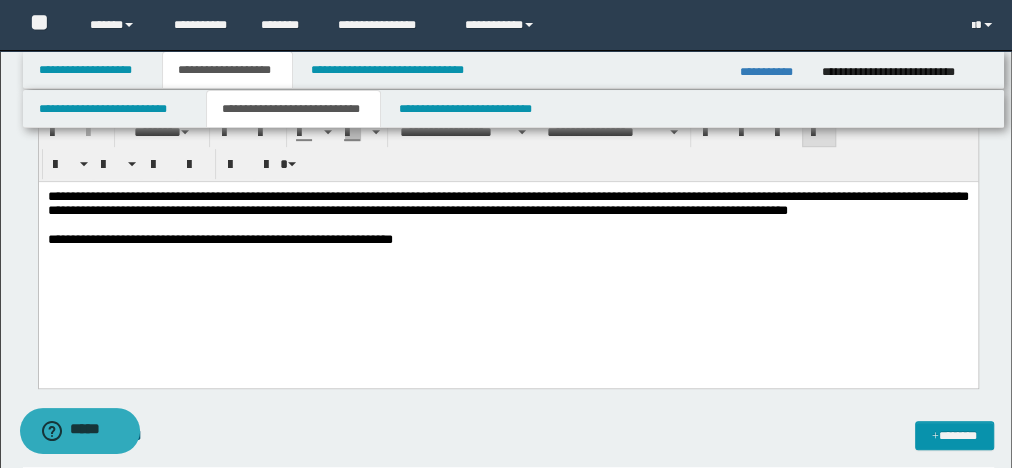 click on "**********" at bounding box center [507, 203] 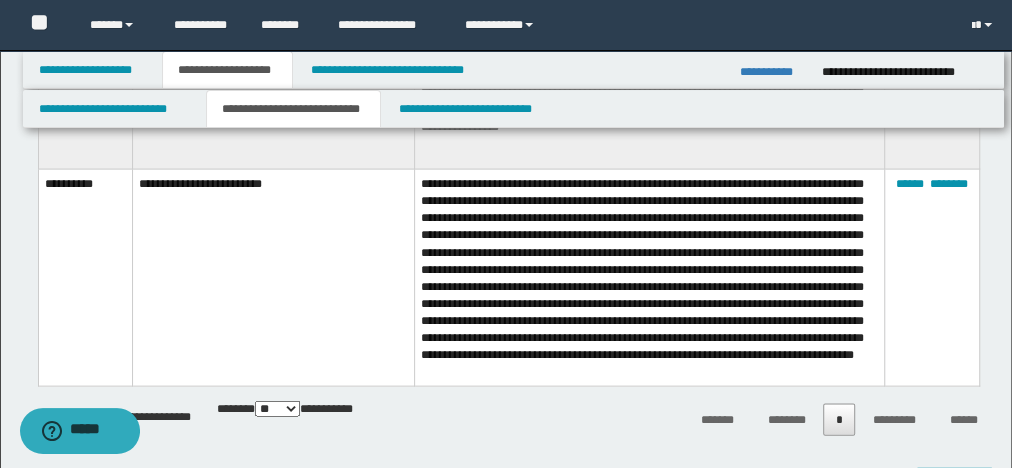 scroll, scrollTop: 1947, scrollLeft: 0, axis: vertical 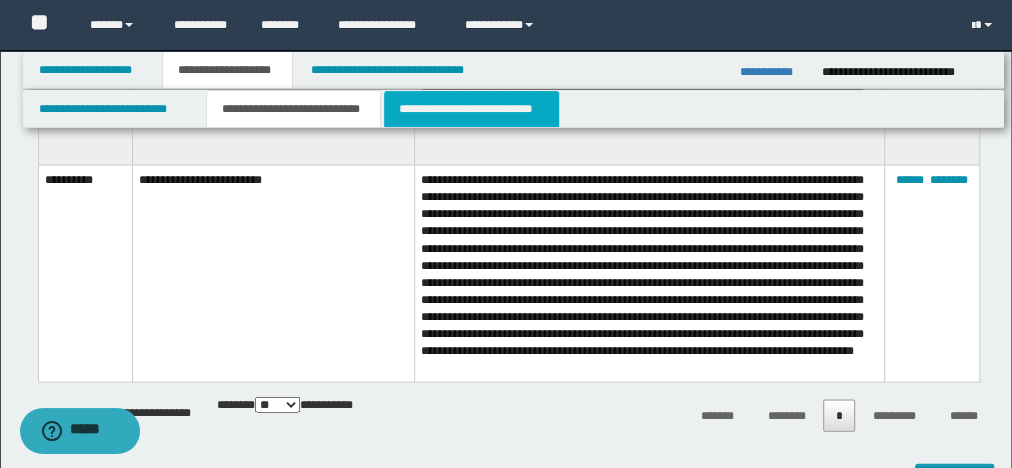 click on "**********" at bounding box center [471, 109] 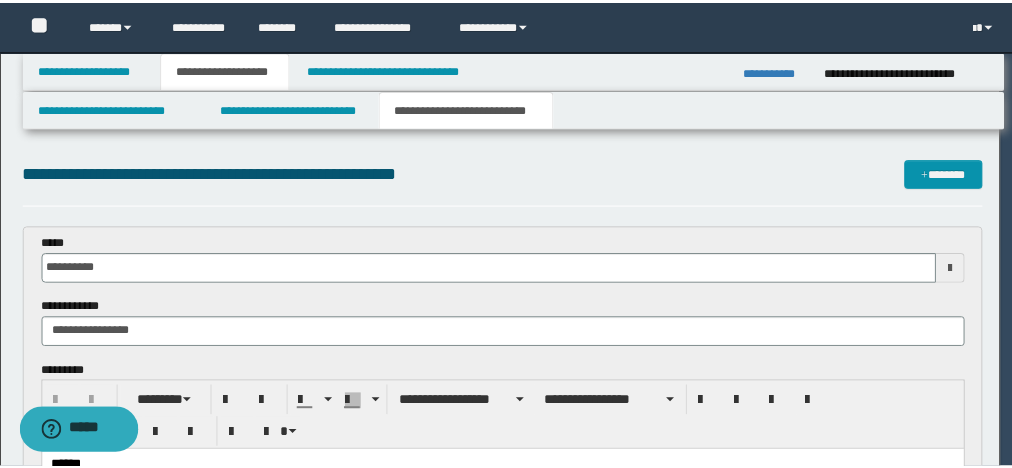scroll, scrollTop: 0, scrollLeft: 0, axis: both 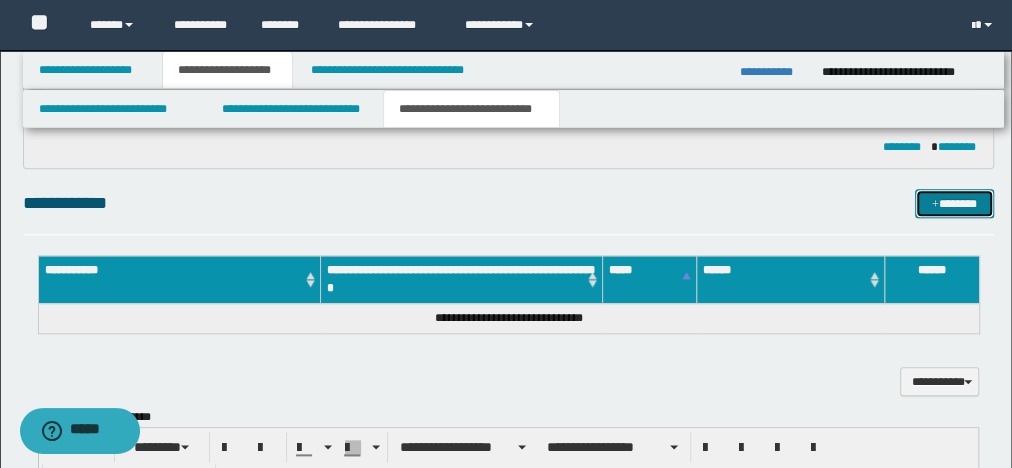 click on "*******" at bounding box center [954, 203] 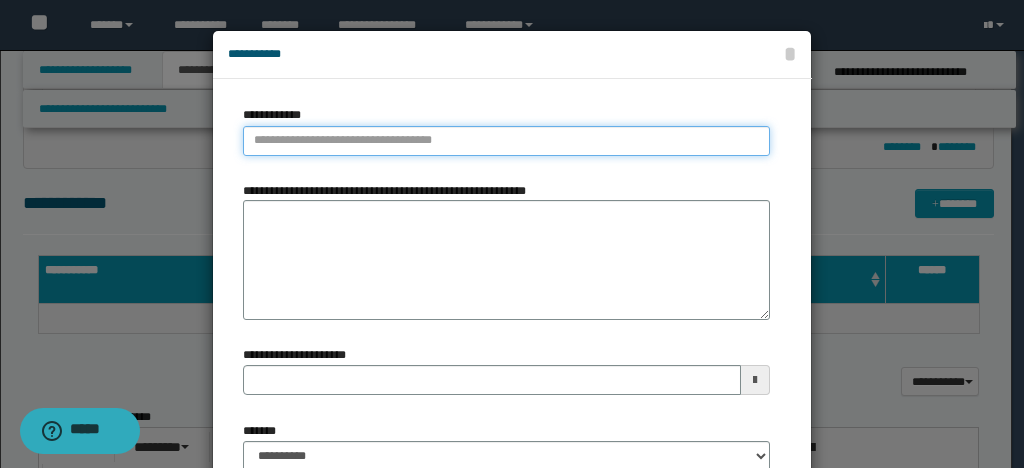 click on "**********" at bounding box center [506, 141] 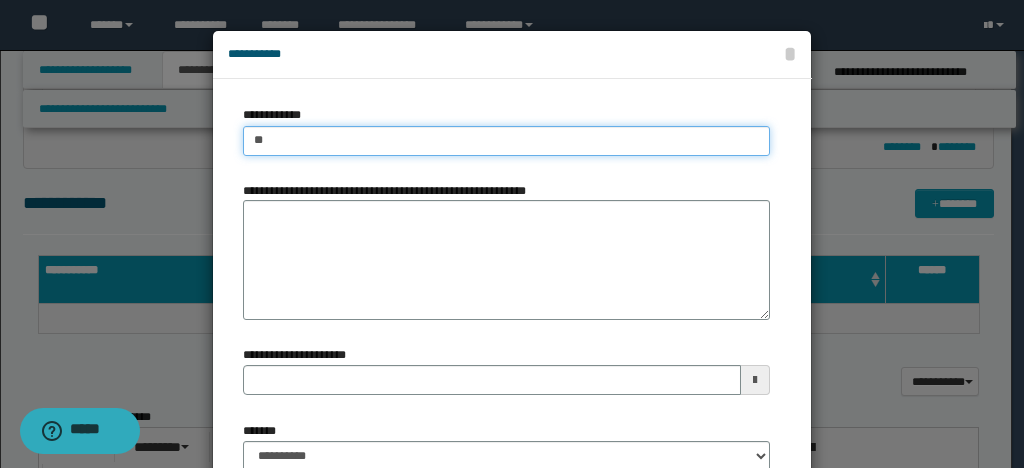 type on "*" 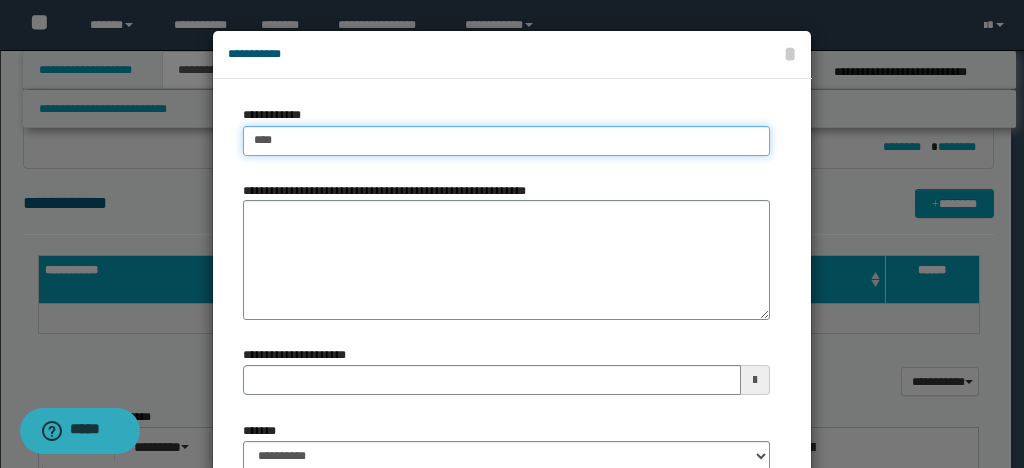 type on "*****" 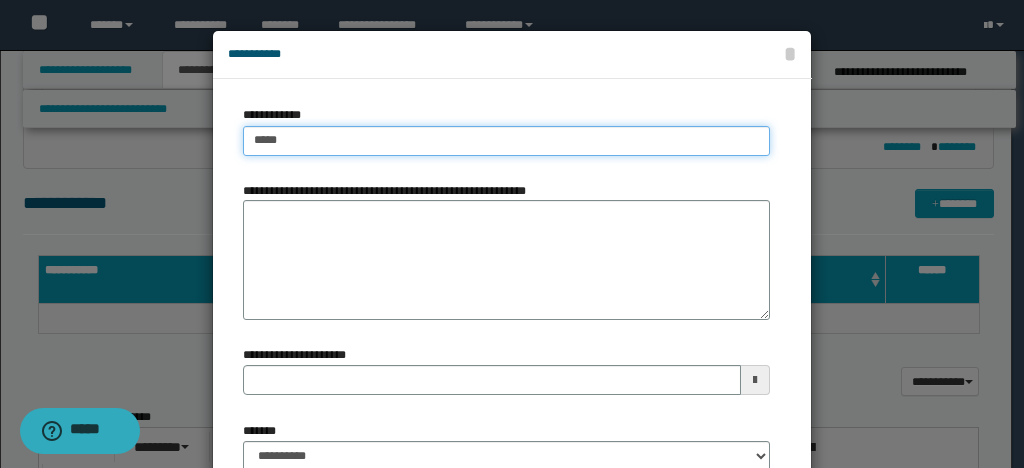 type on "*****" 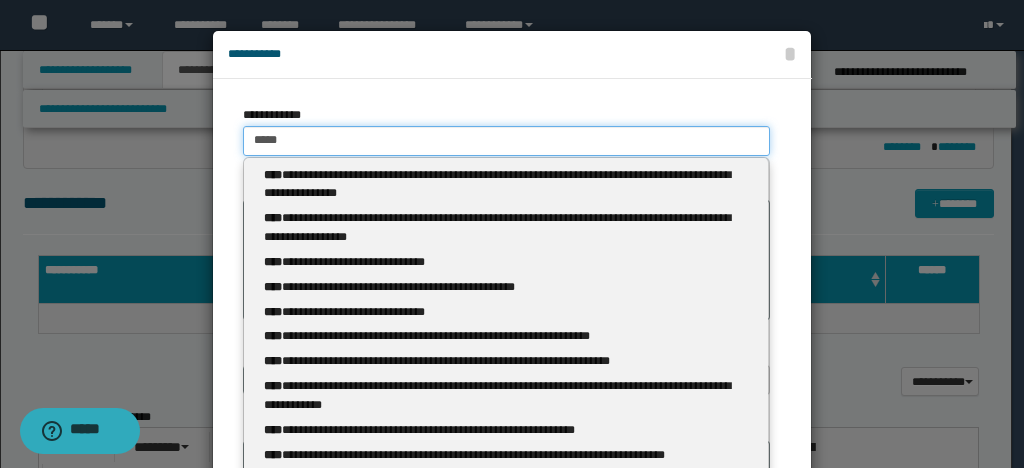 type 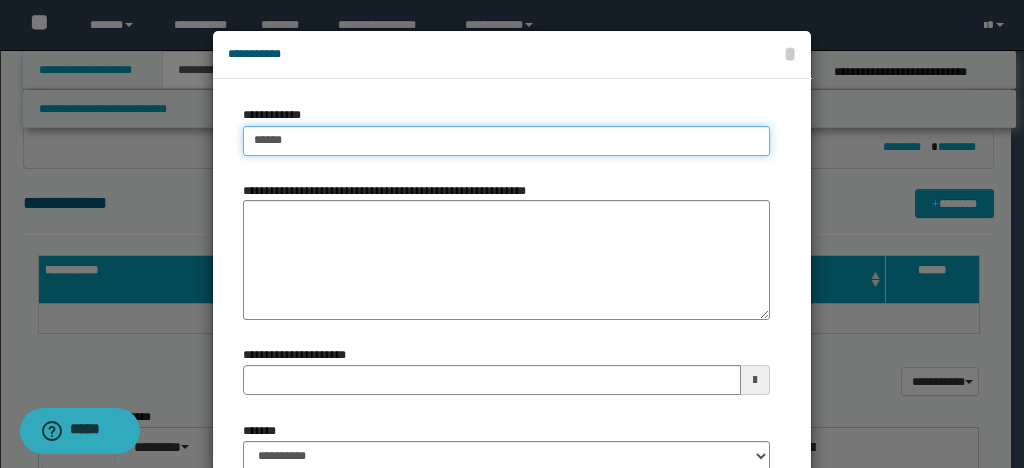 type on "*******" 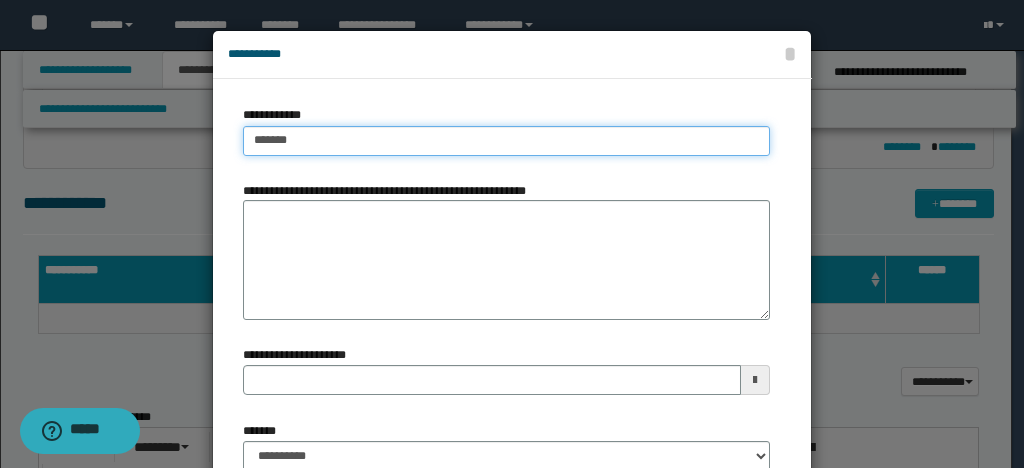 type on "**********" 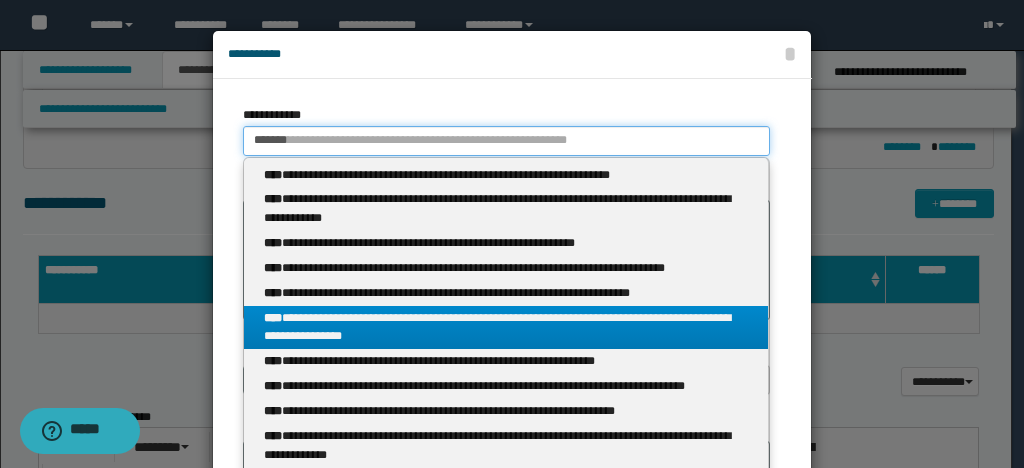 type on "*******" 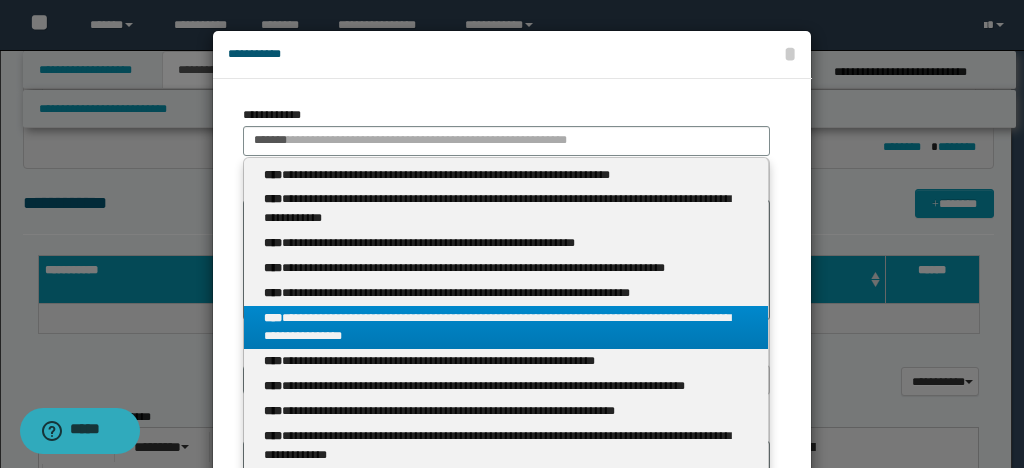click on "**********" at bounding box center (506, 328) 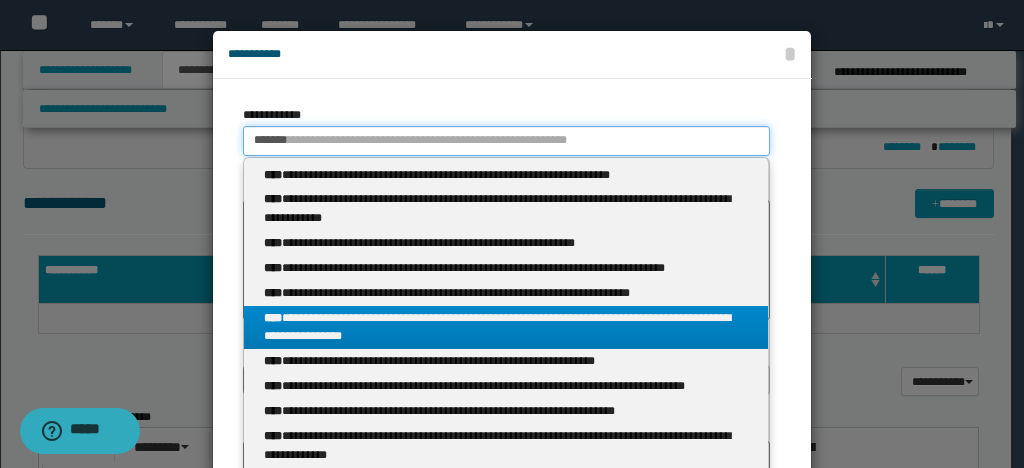 type 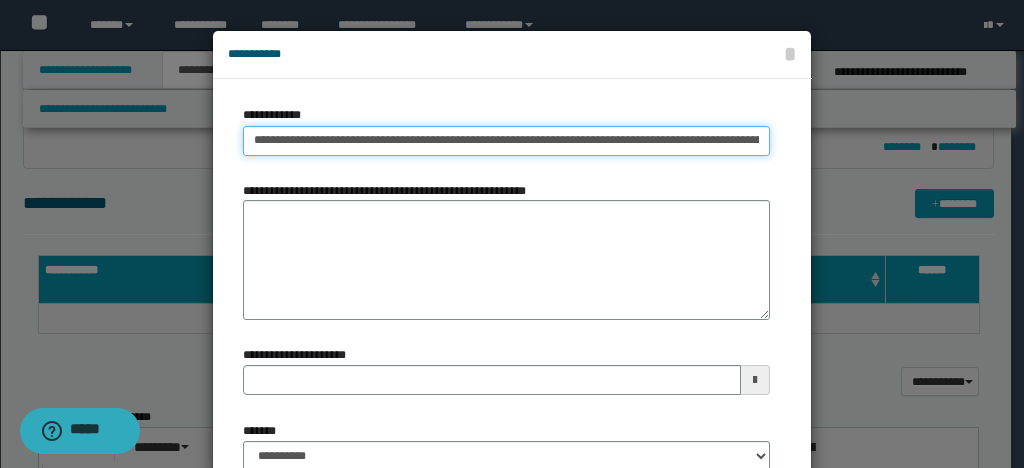 scroll, scrollTop: 0, scrollLeft: 62, axis: horizontal 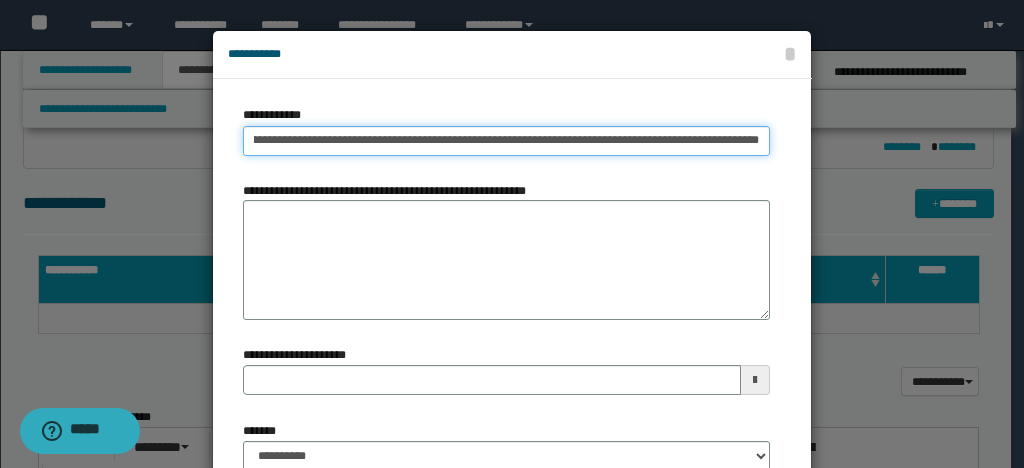 type 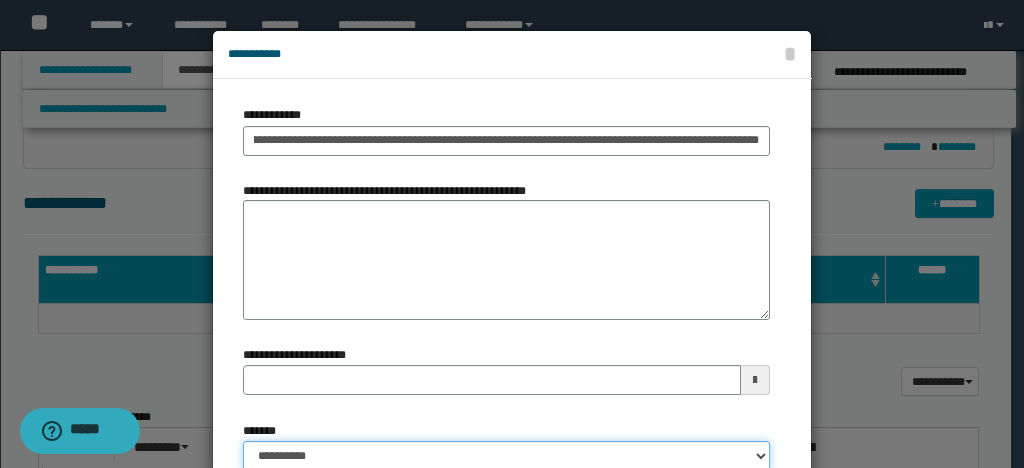 scroll, scrollTop: 0, scrollLeft: 0, axis: both 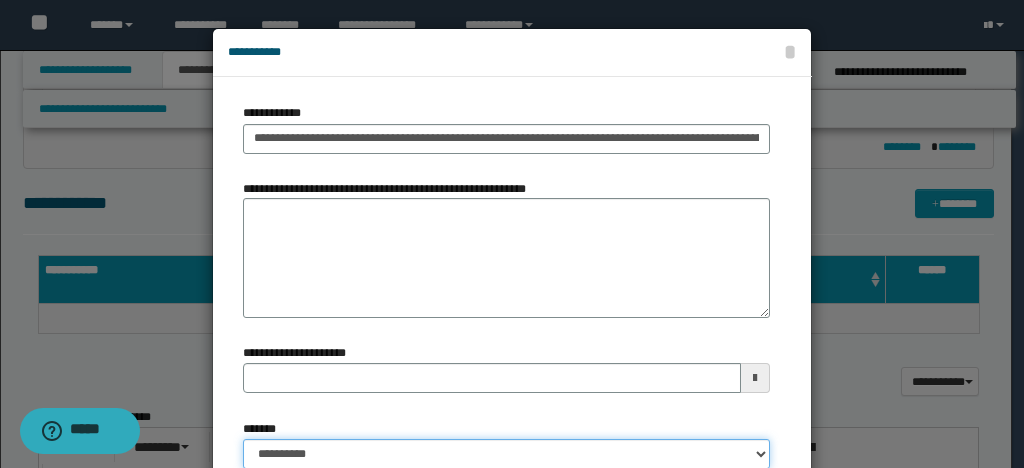click on "**********" at bounding box center (506, 454) 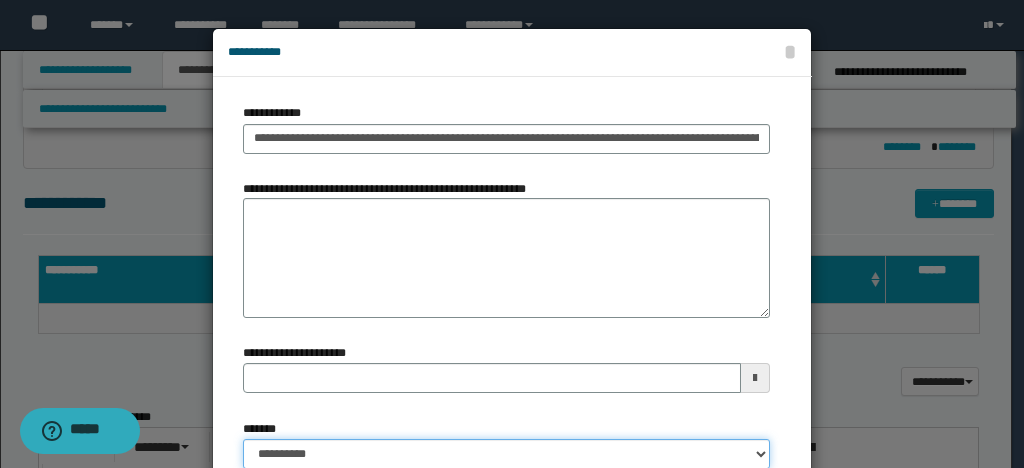 select on "*" 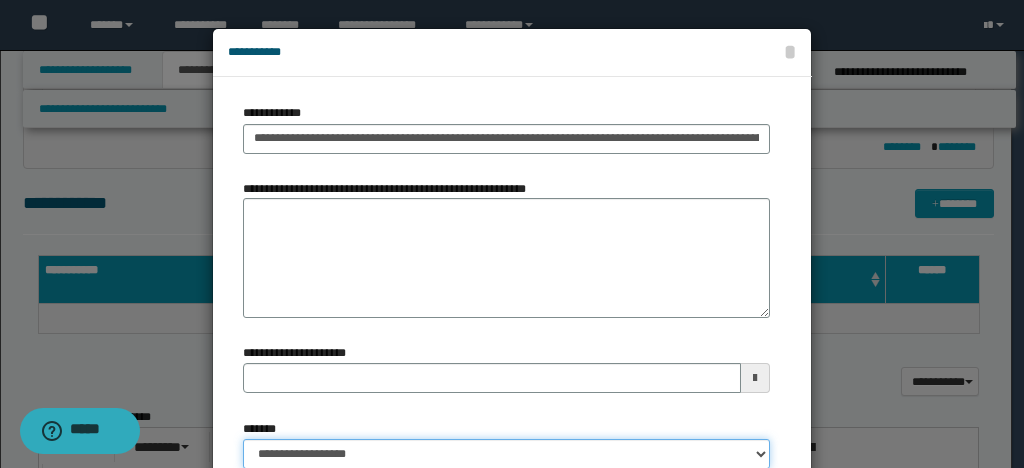 type 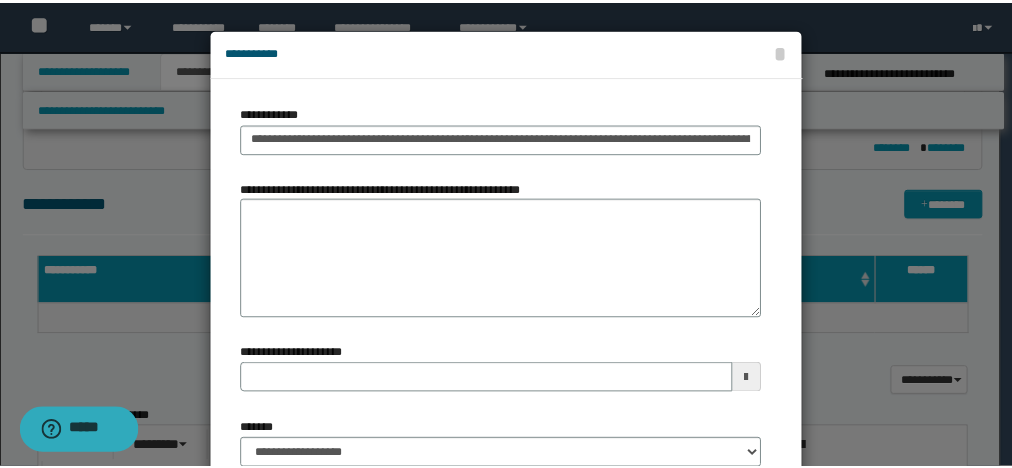 scroll, scrollTop: 134, scrollLeft: 0, axis: vertical 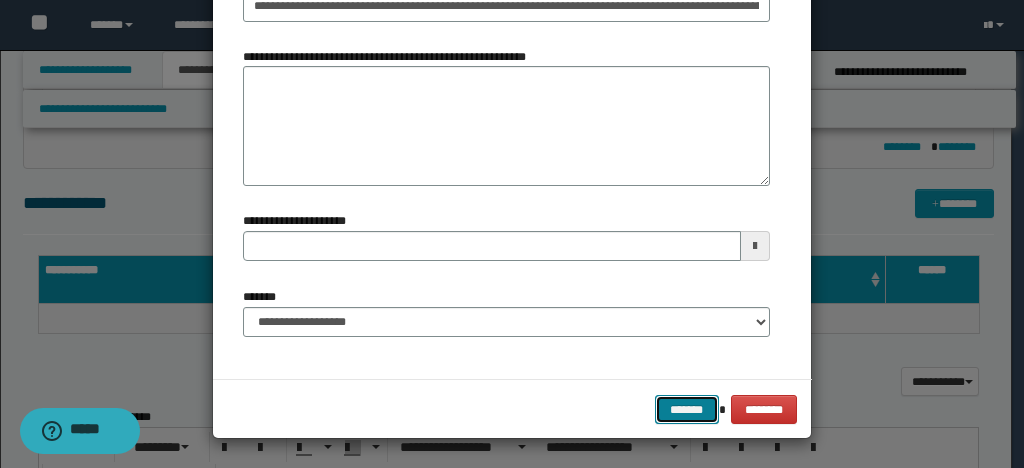 click on "*******" at bounding box center [687, 409] 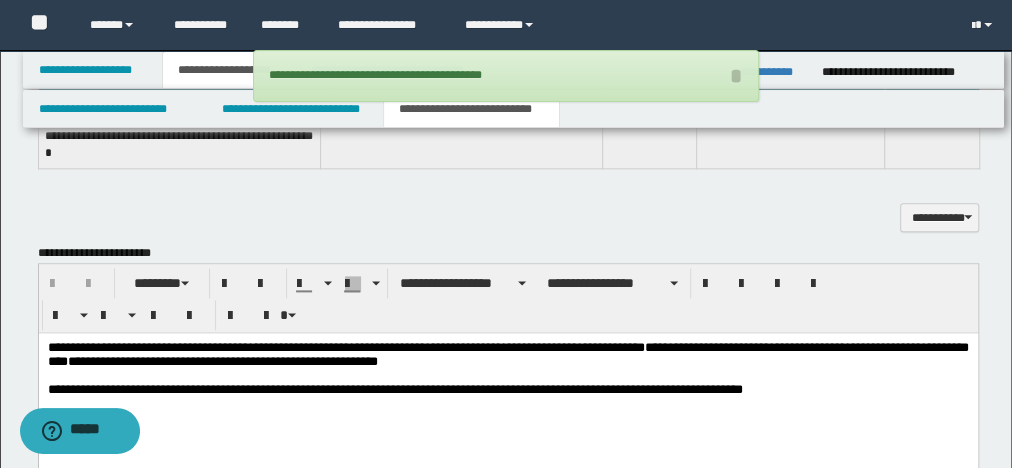 scroll, scrollTop: 1216, scrollLeft: 0, axis: vertical 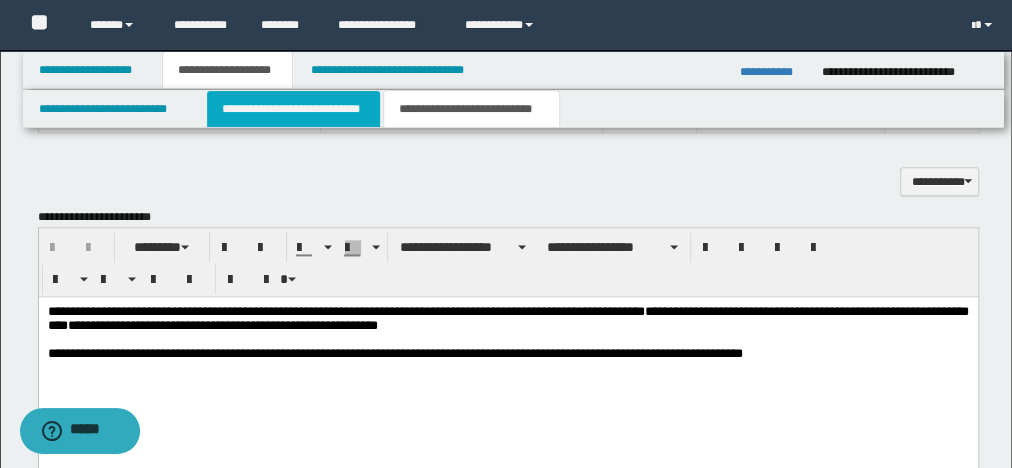 click on "**********" at bounding box center (293, 109) 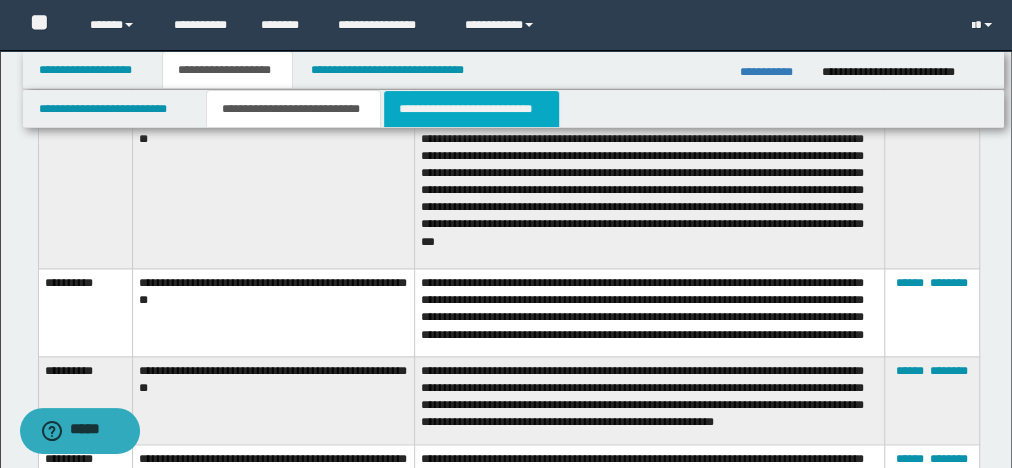 click on "**********" at bounding box center (471, 109) 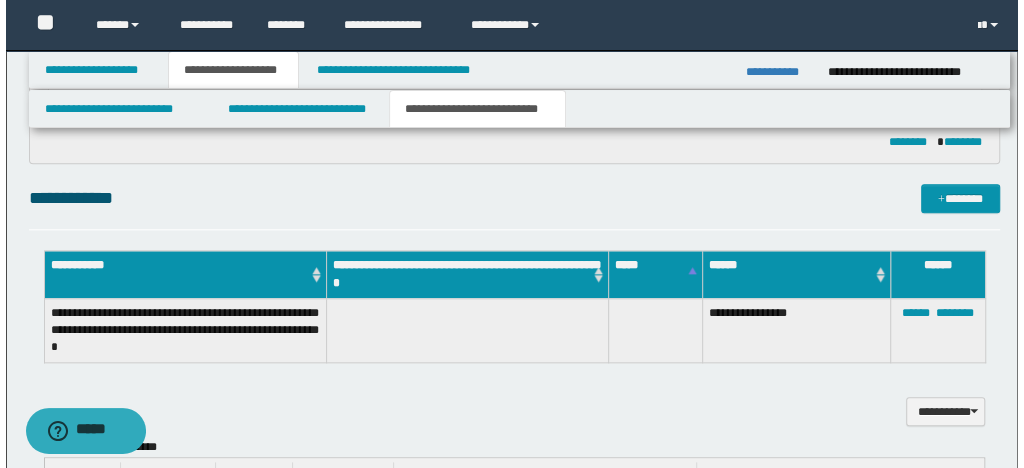 scroll, scrollTop: 958, scrollLeft: 0, axis: vertical 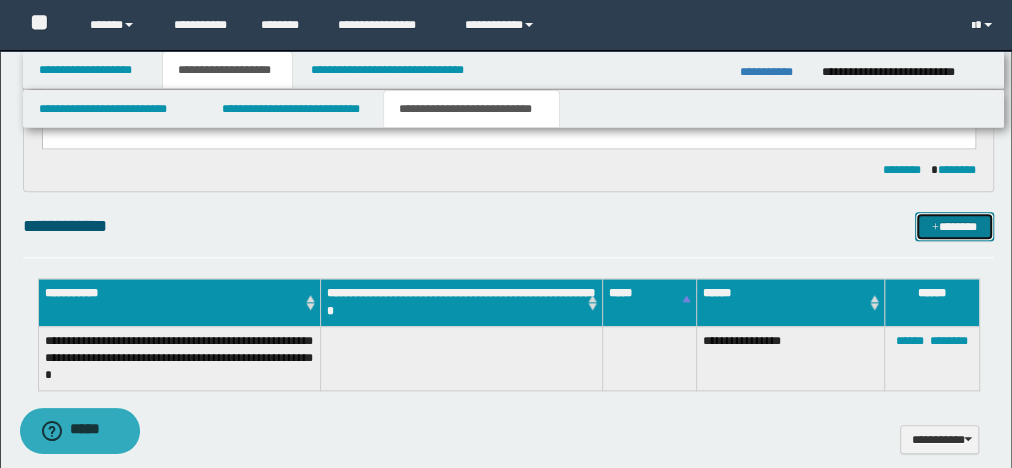 click on "*******" at bounding box center (954, 226) 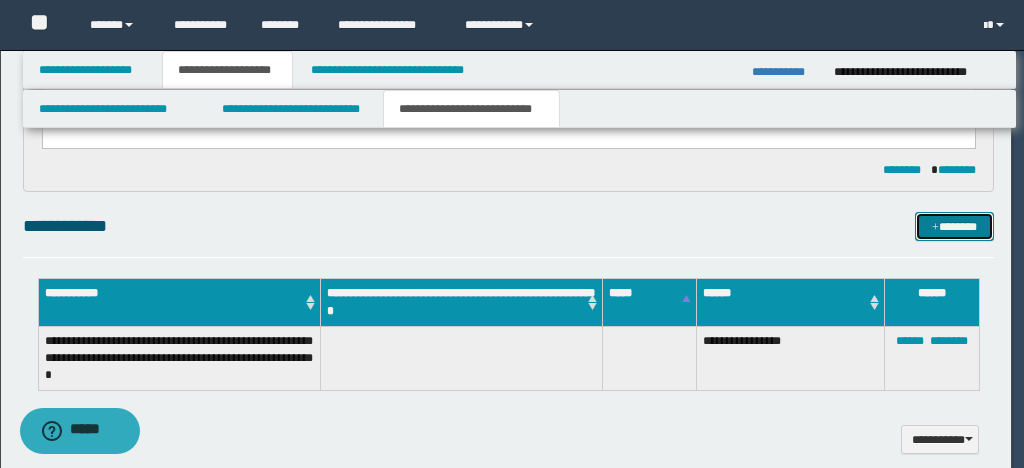scroll, scrollTop: 0, scrollLeft: 0, axis: both 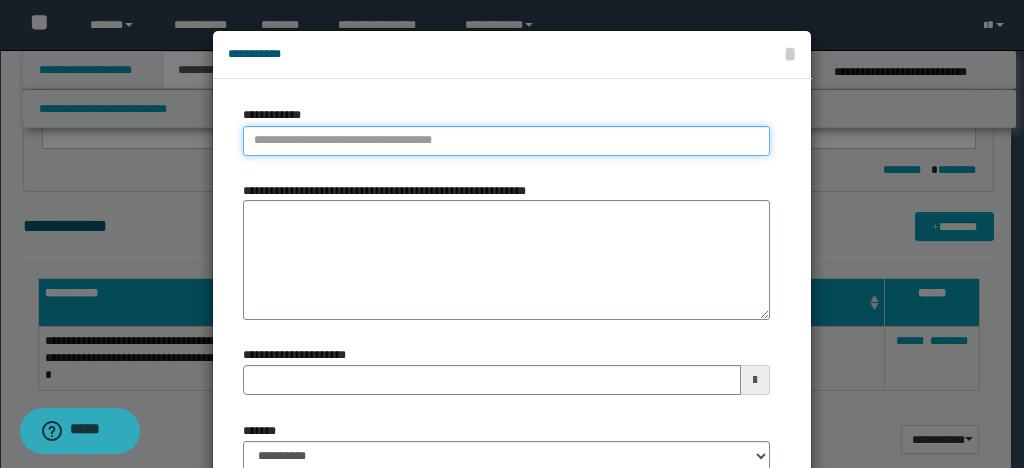 type on "**********" 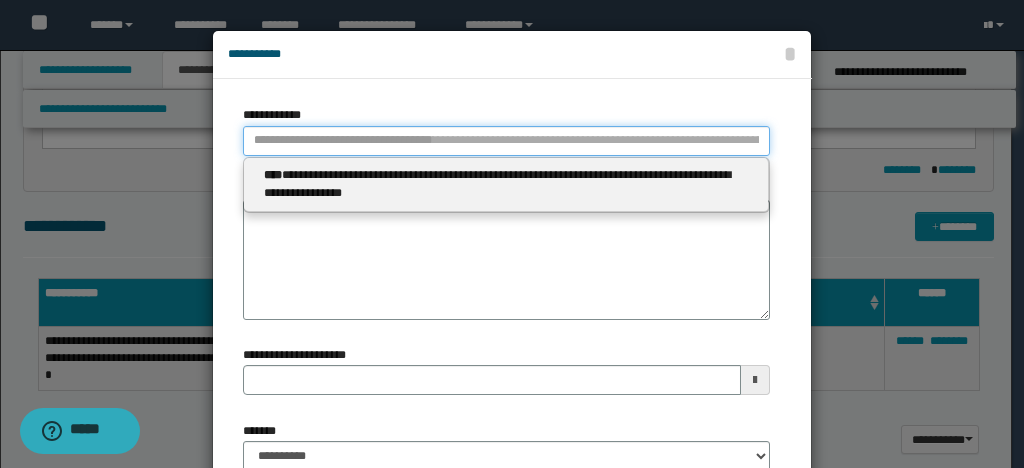 click on "**********" at bounding box center [506, 141] 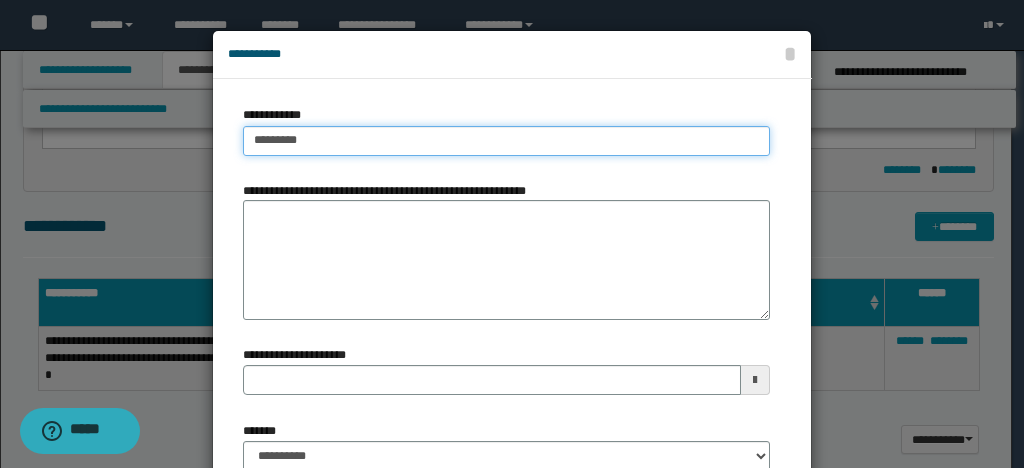 type on "**********" 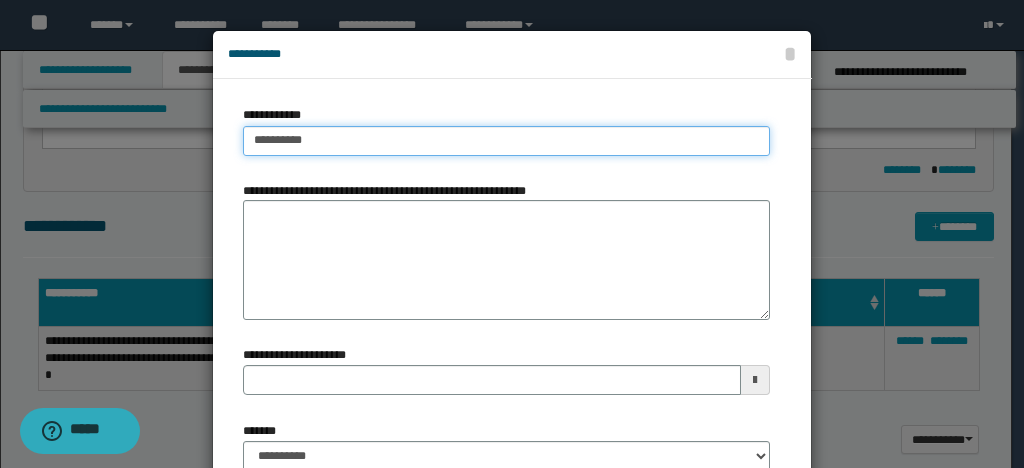 type on "**********" 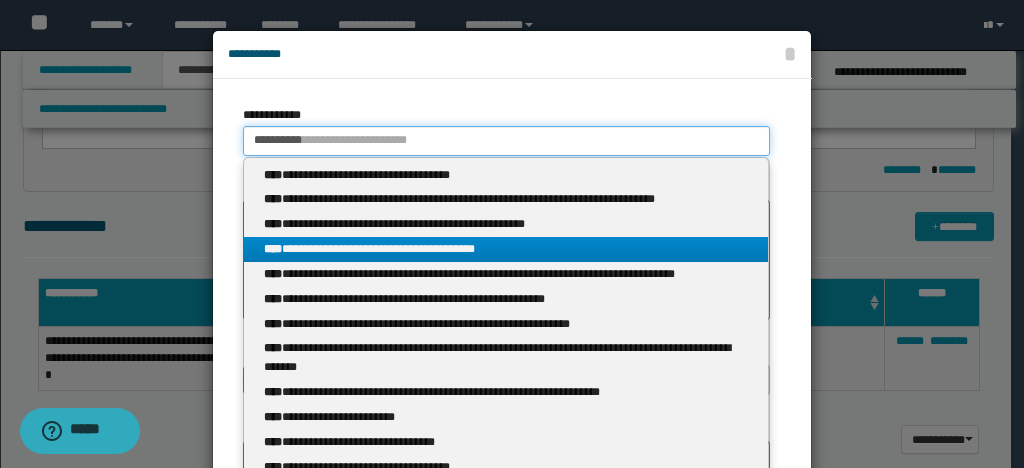 type on "**********" 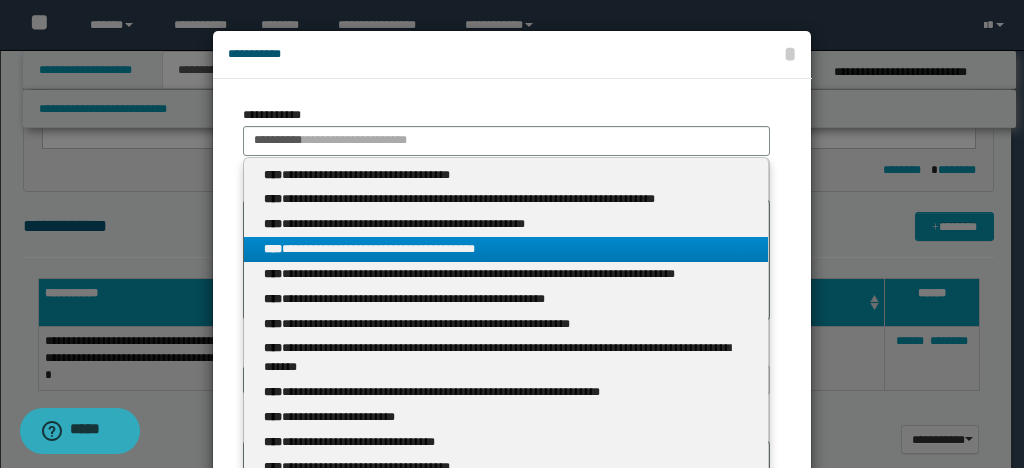 click on "**********" at bounding box center [506, 249] 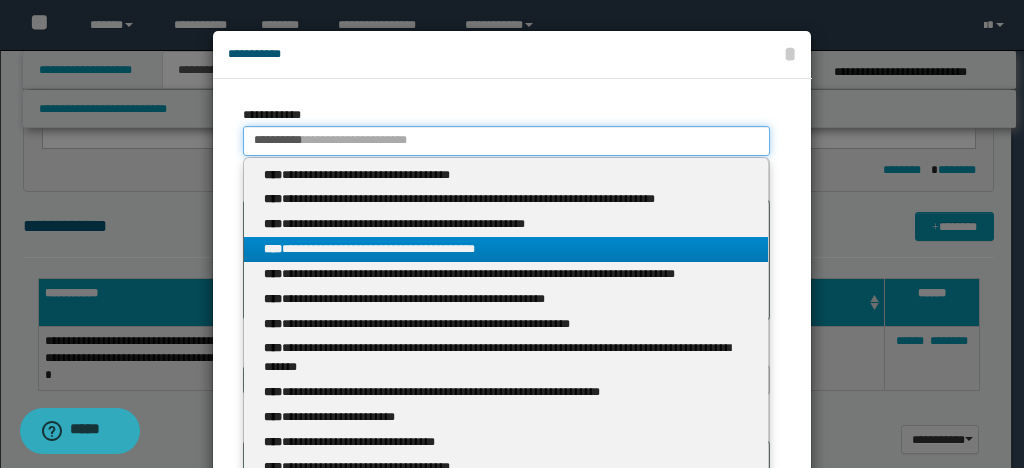 type 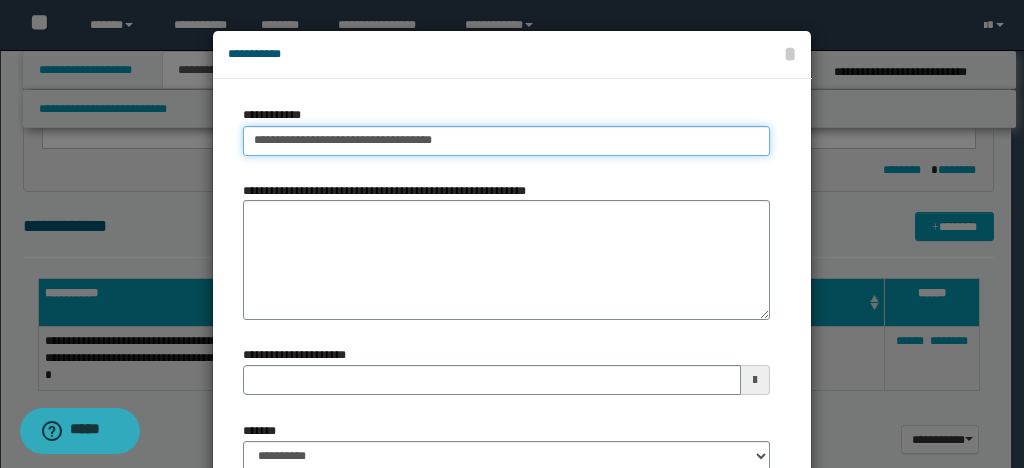 type 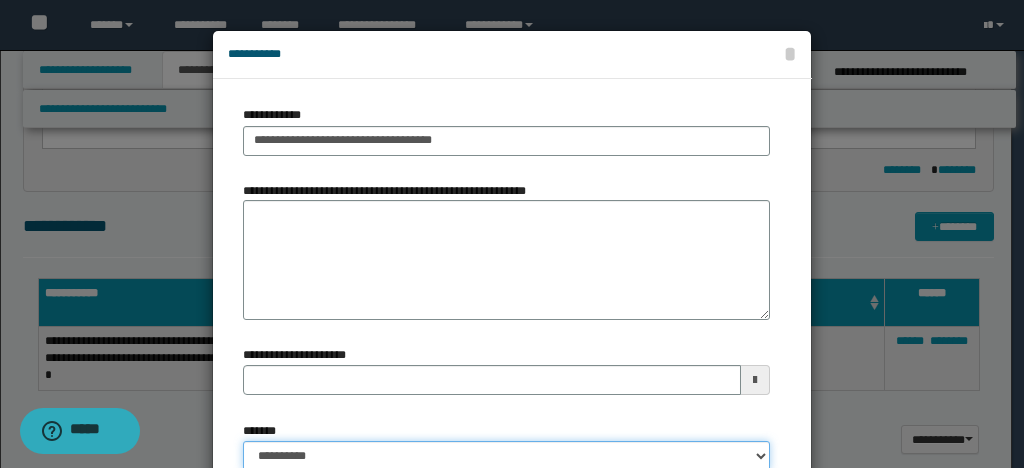 click on "**********" at bounding box center [506, 456] 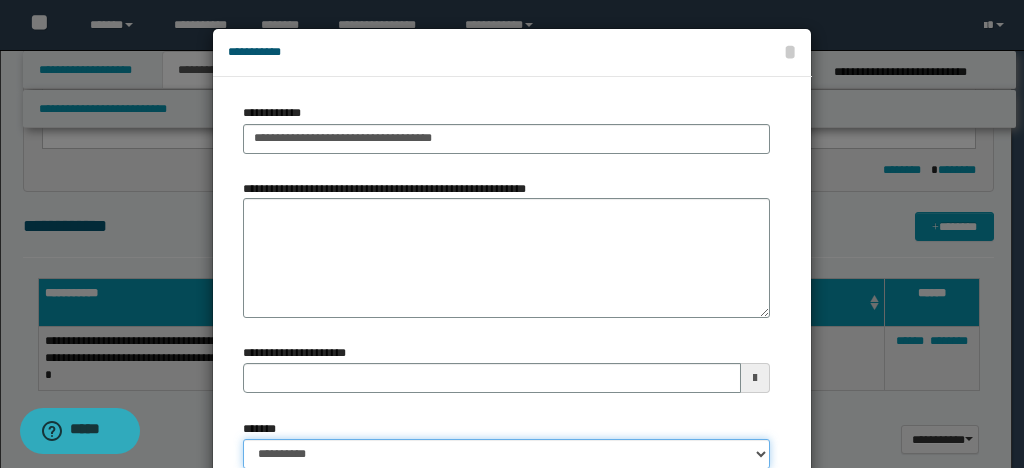 select on "*" 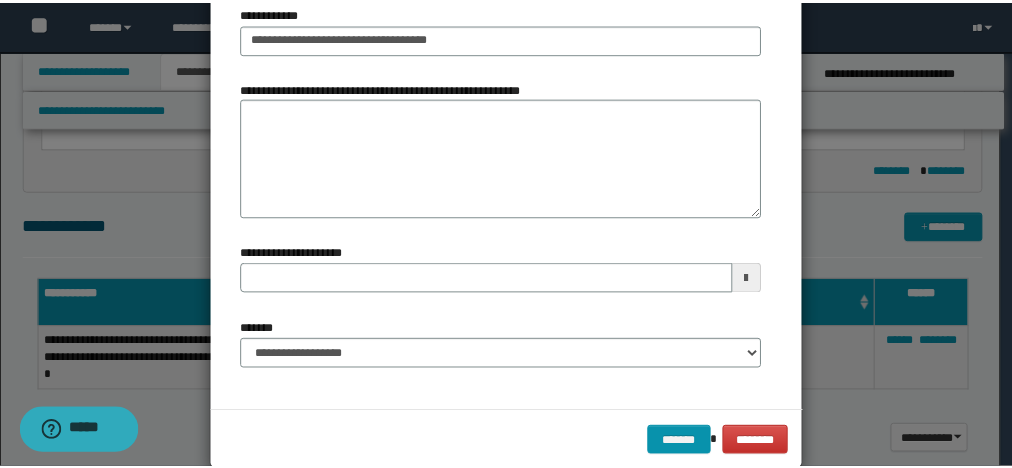 scroll, scrollTop: 101, scrollLeft: 0, axis: vertical 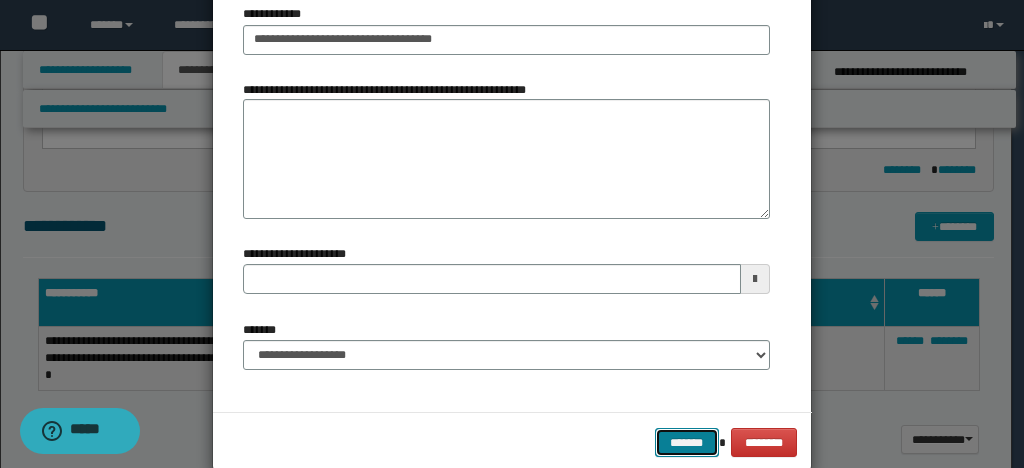 click on "*******" at bounding box center [687, 442] 